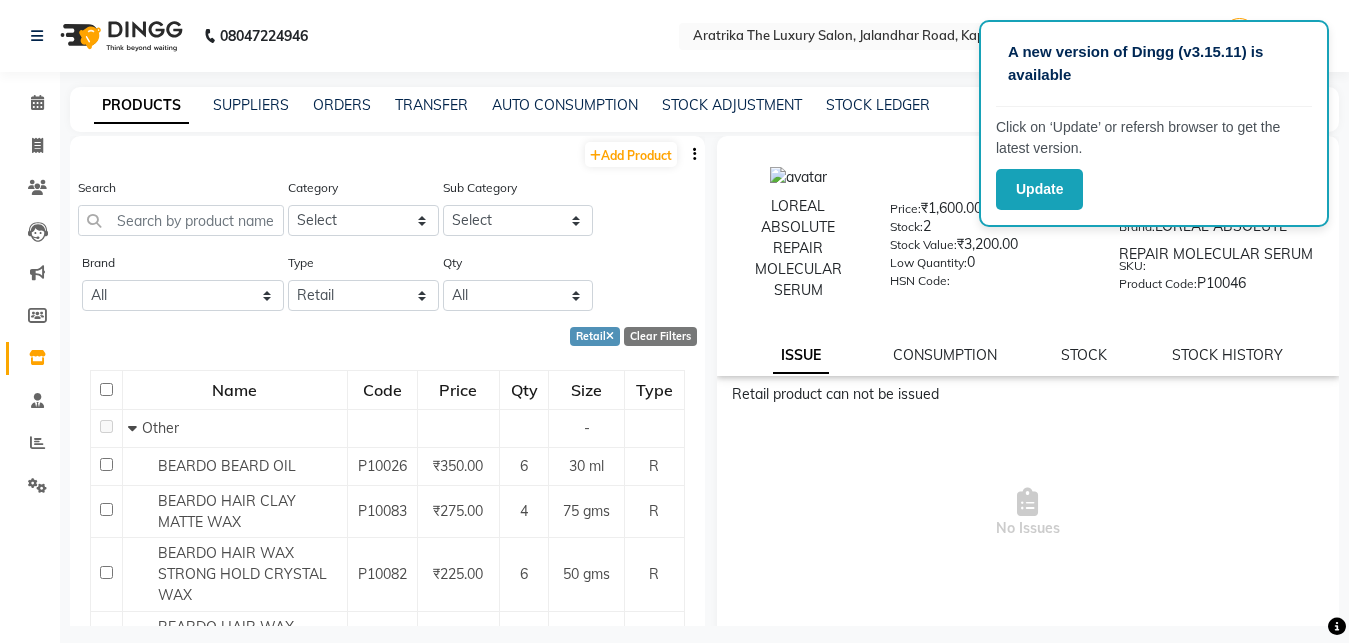 select on "R" 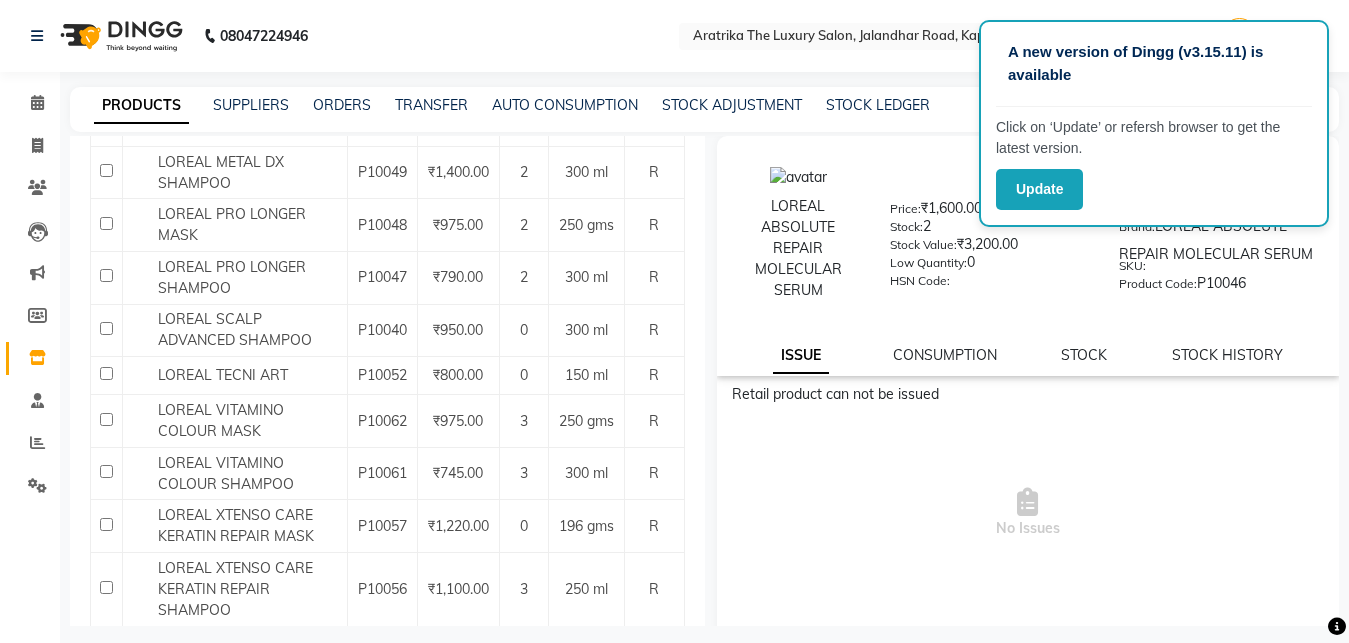 scroll, scrollTop: 2450, scrollLeft: 0, axis: vertical 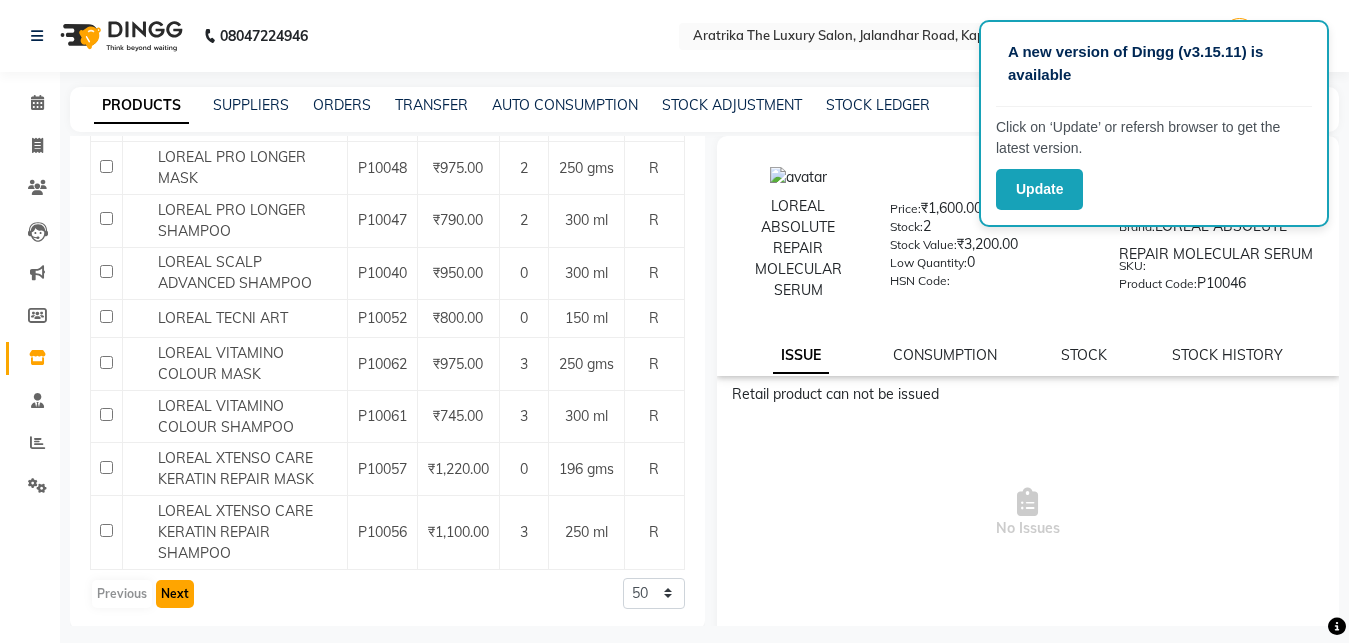 click on "Next" 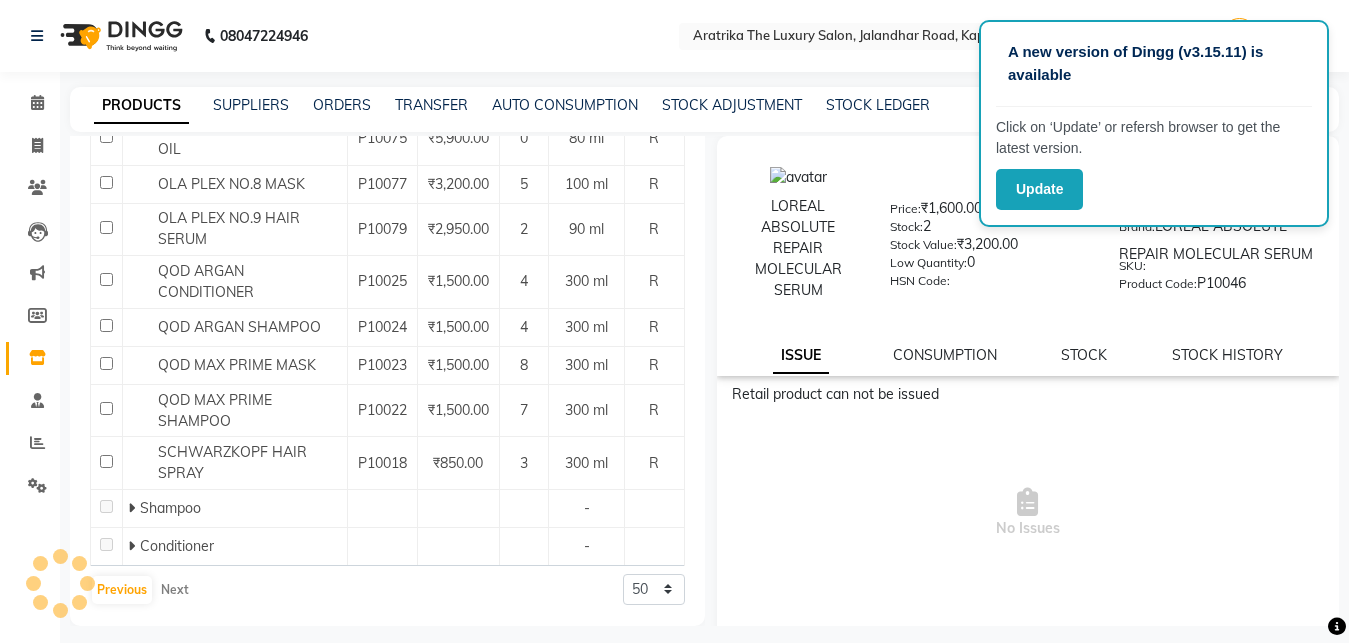scroll, scrollTop: 0, scrollLeft: 0, axis: both 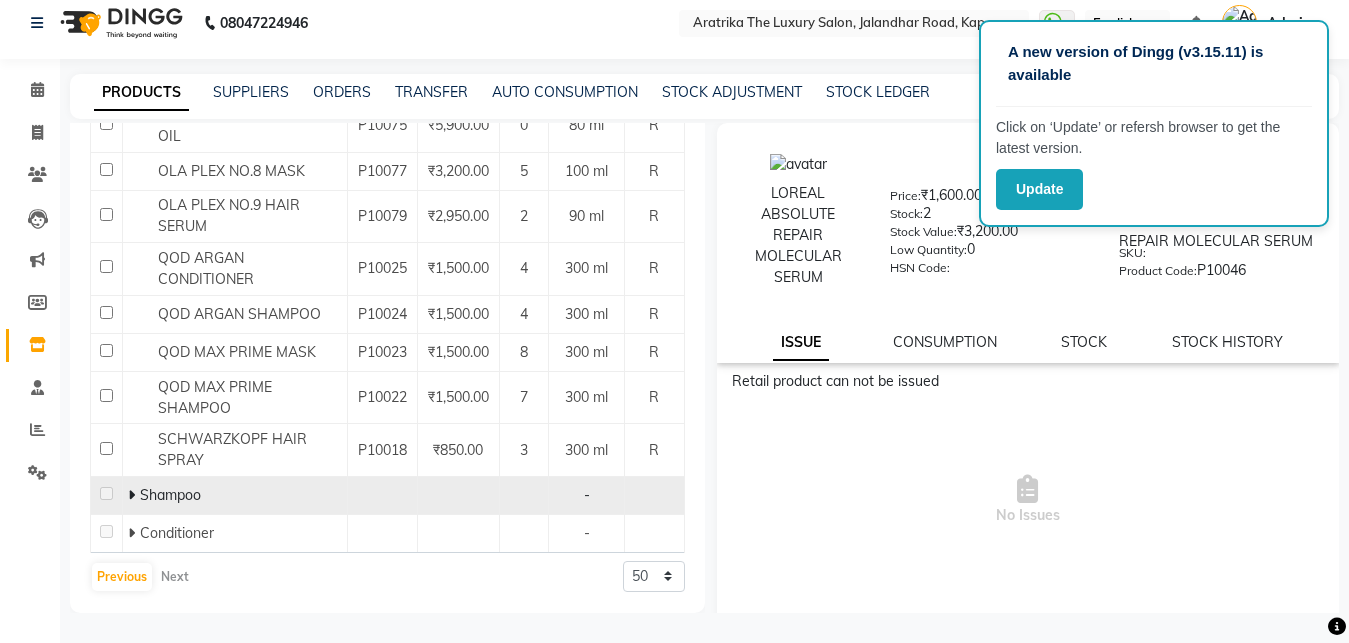 click on "Shampoo" 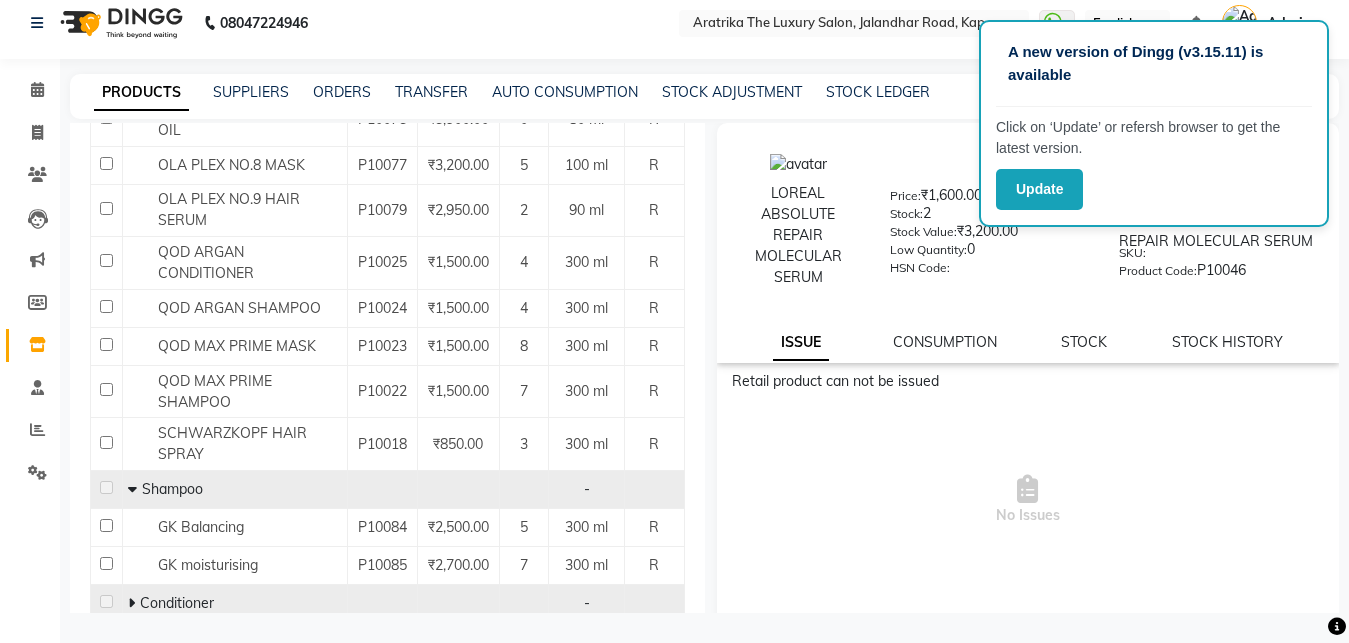 click on "Conditioner" 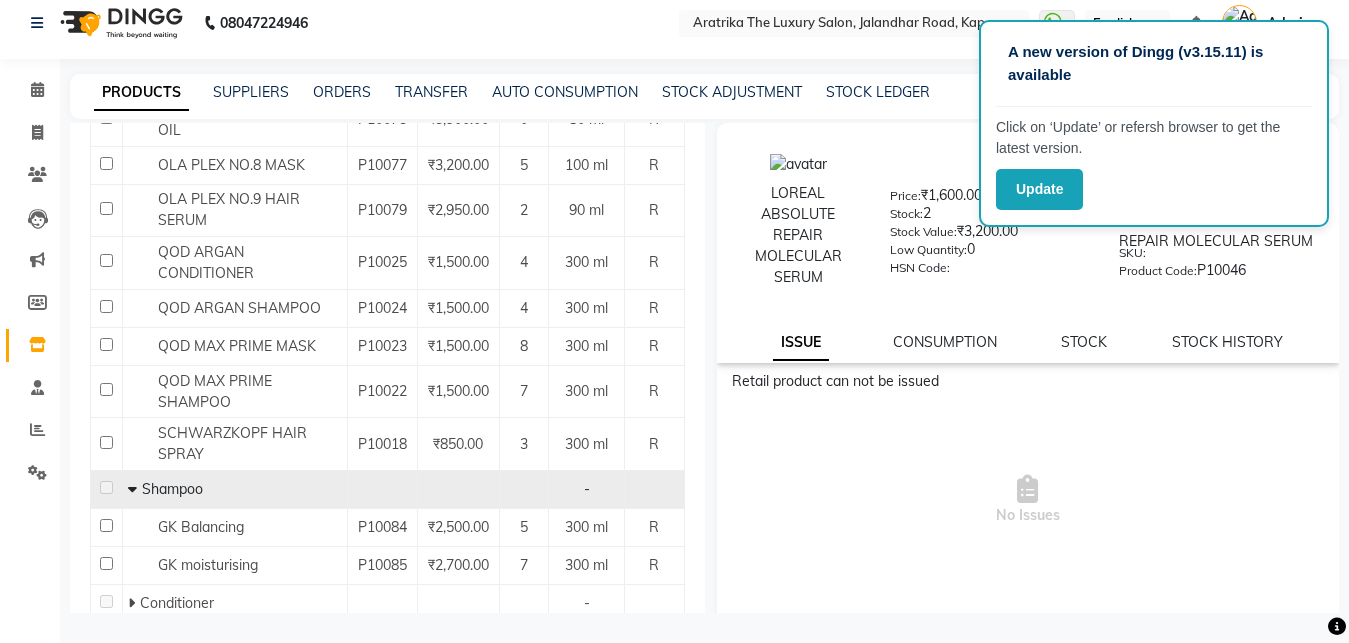 scroll, scrollTop: 823, scrollLeft: 0, axis: vertical 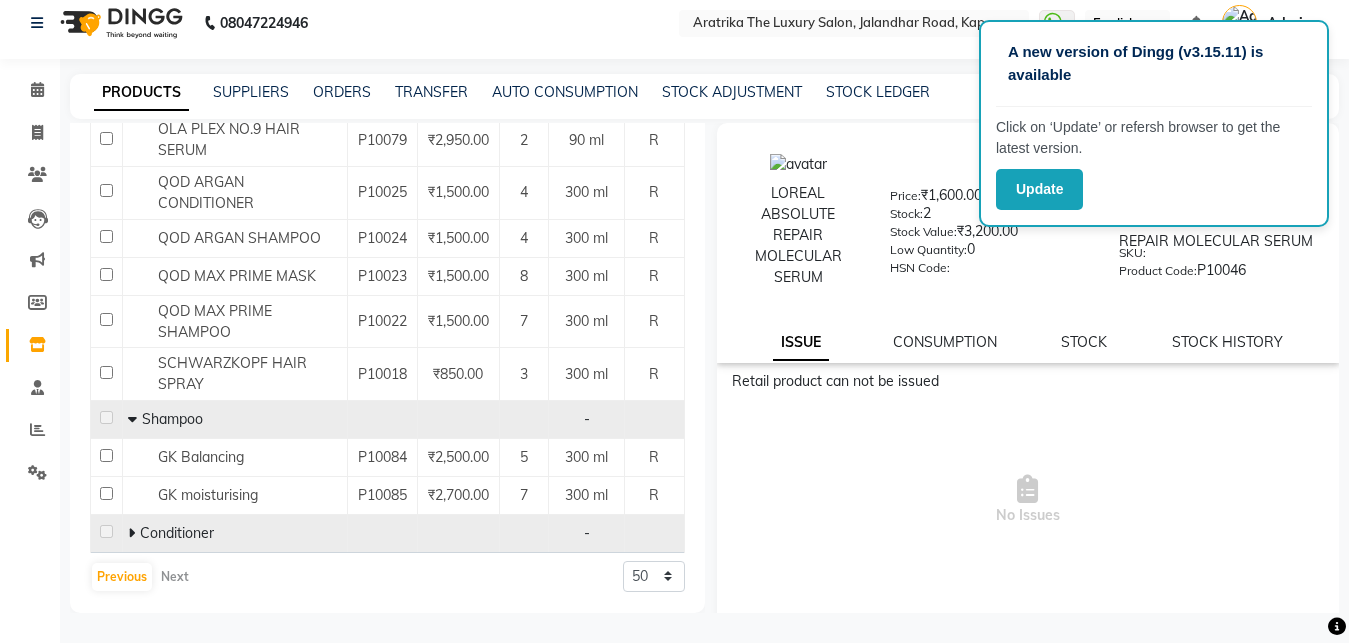 click on "Conditioner" 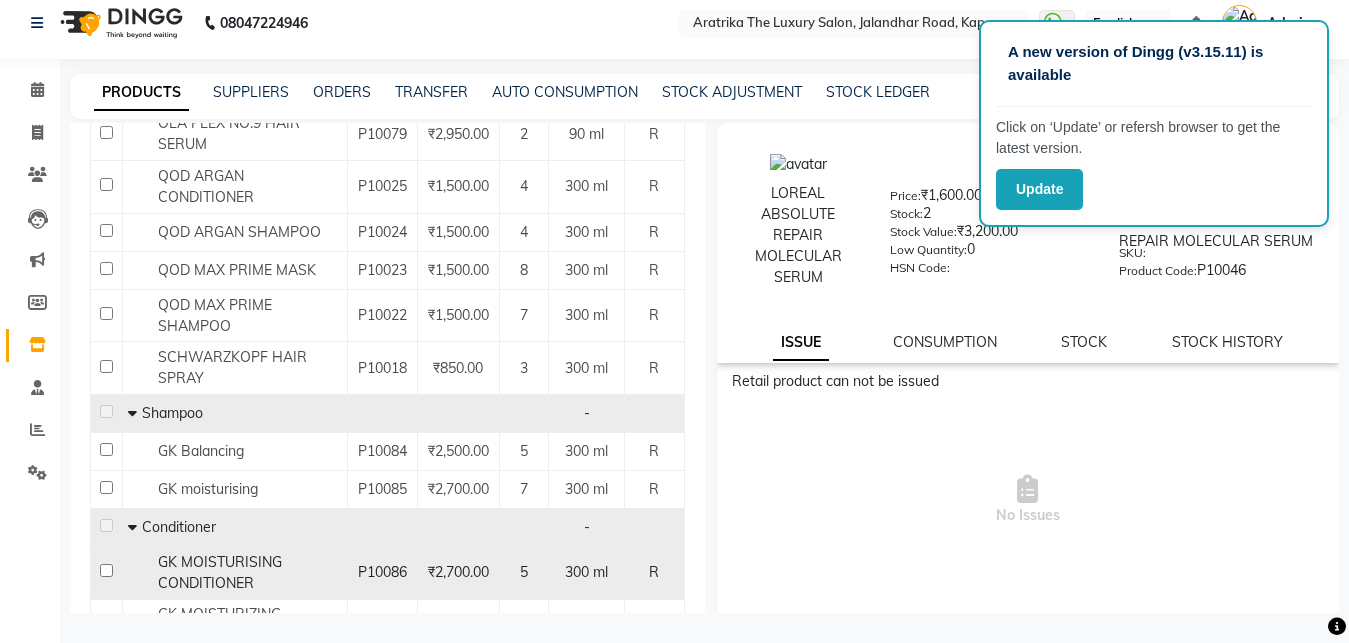click on "GK MOISTURISING CONDITIONER" 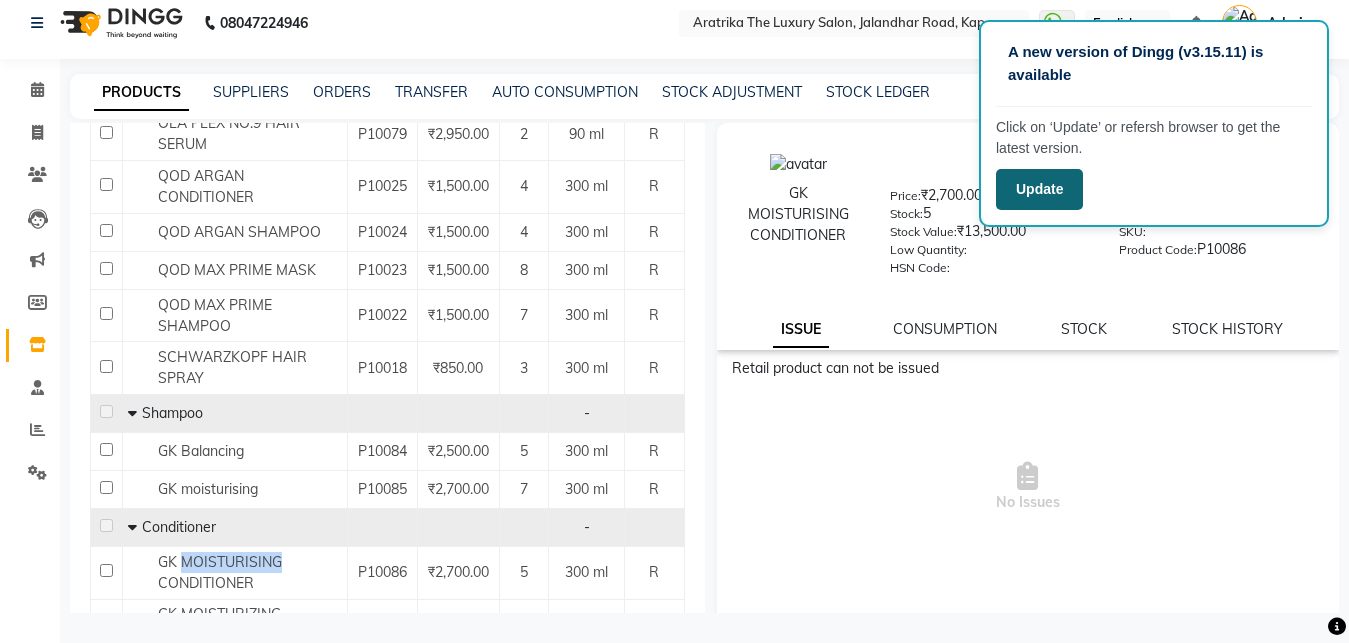 click on "Update" 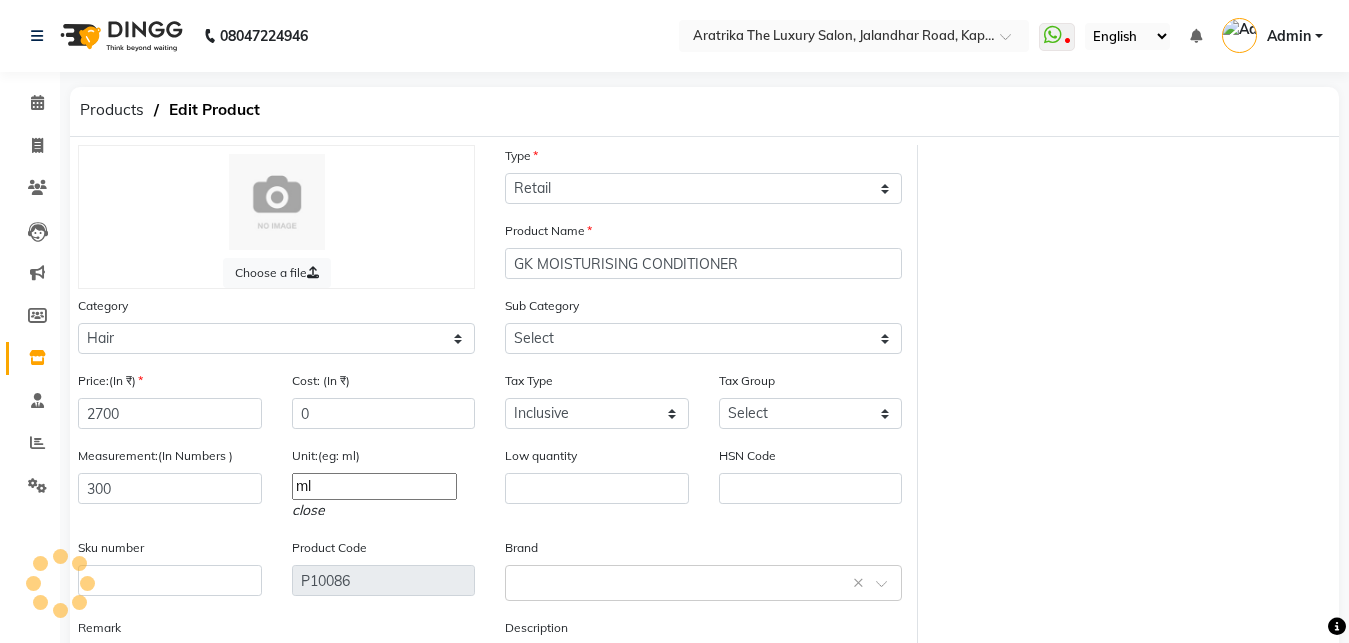 select on "R" 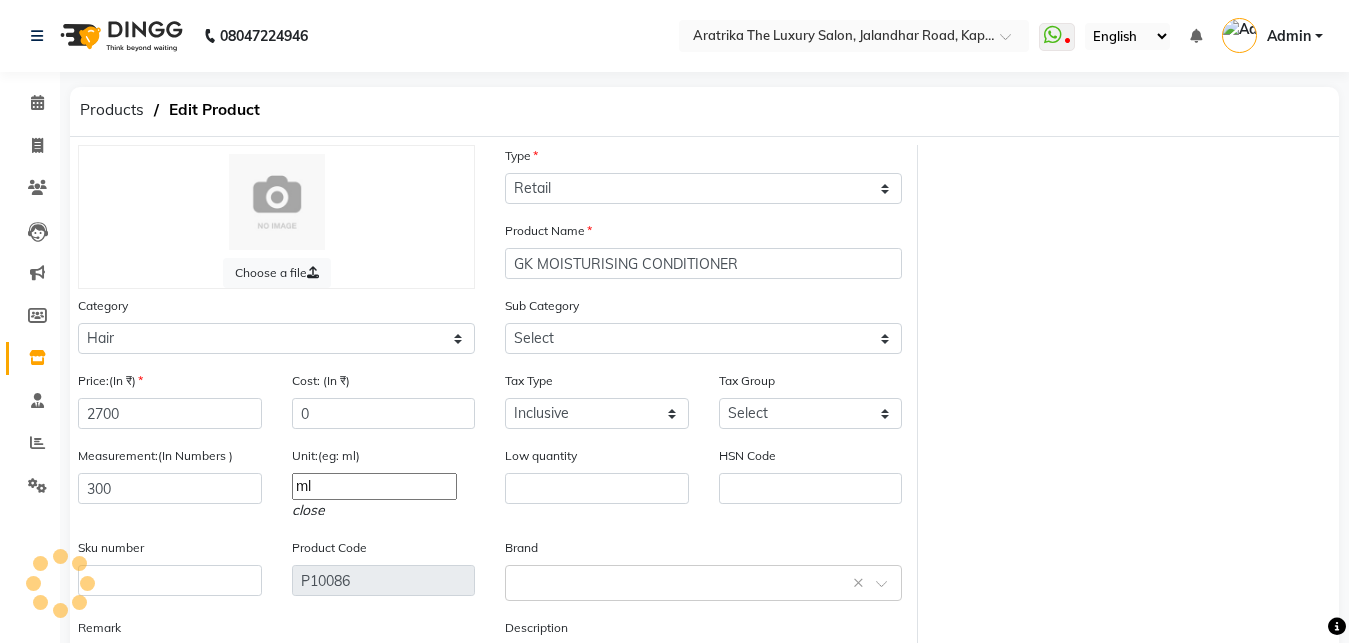 select on "1212701100" 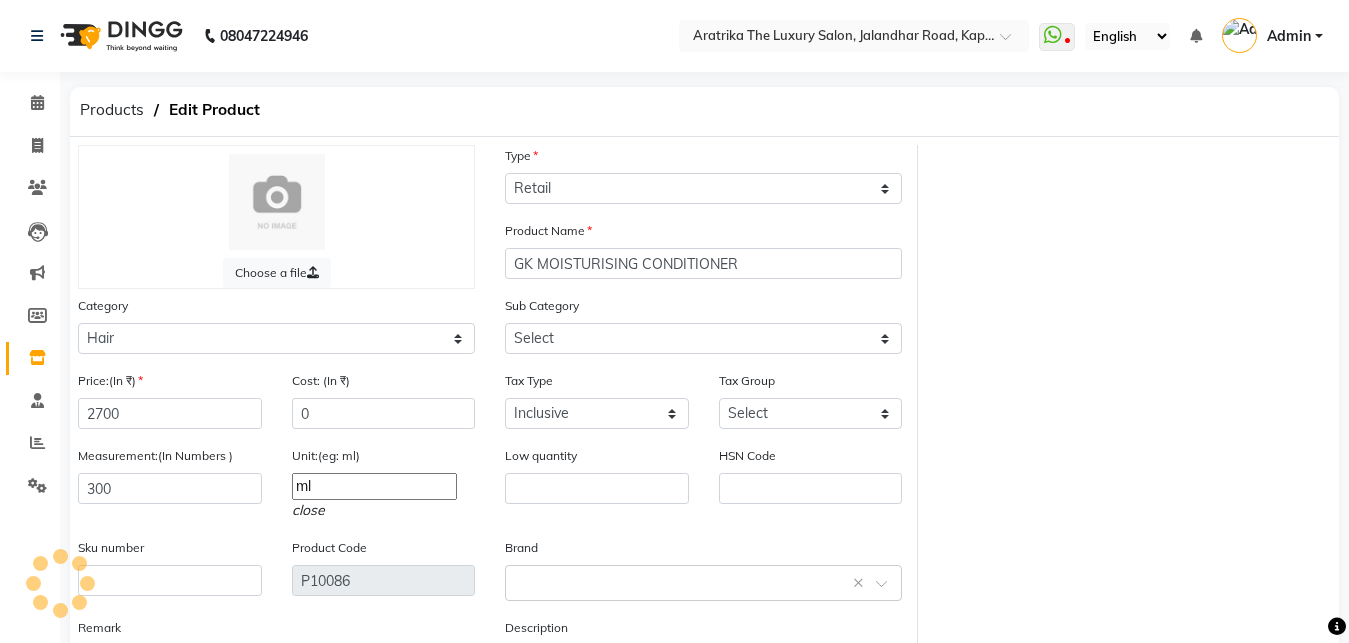 scroll, scrollTop: 0, scrollLeft: 0, axis: both 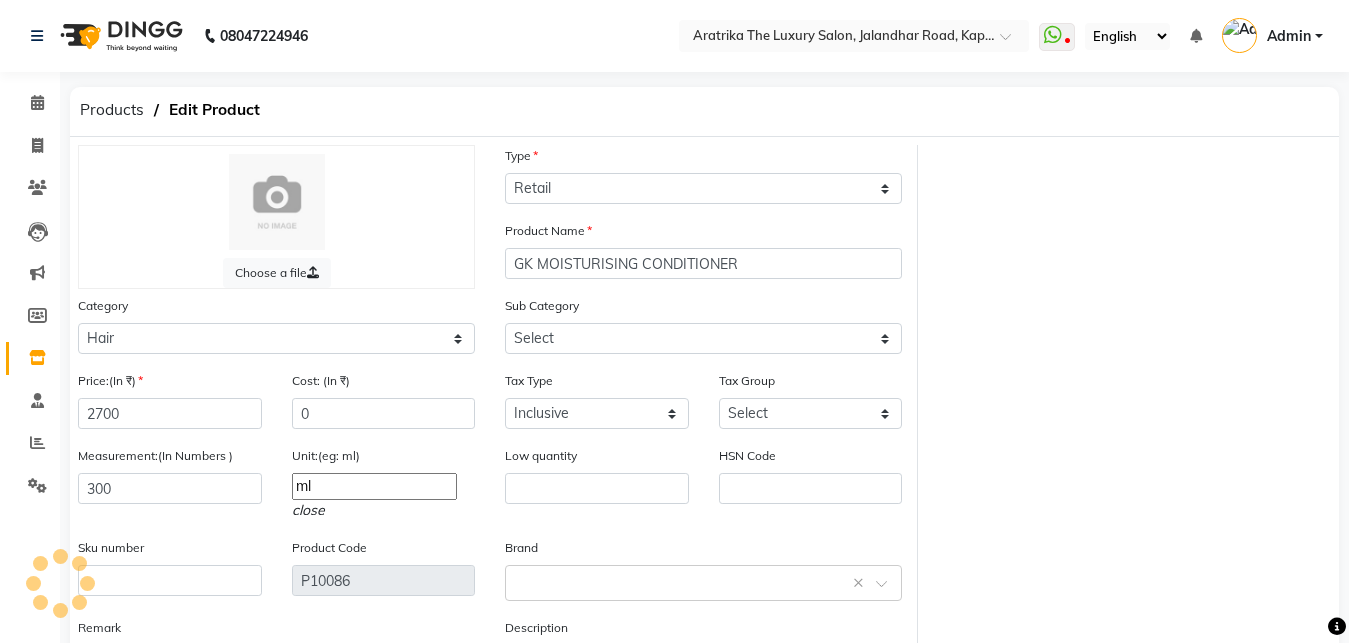 select on "1212701102" 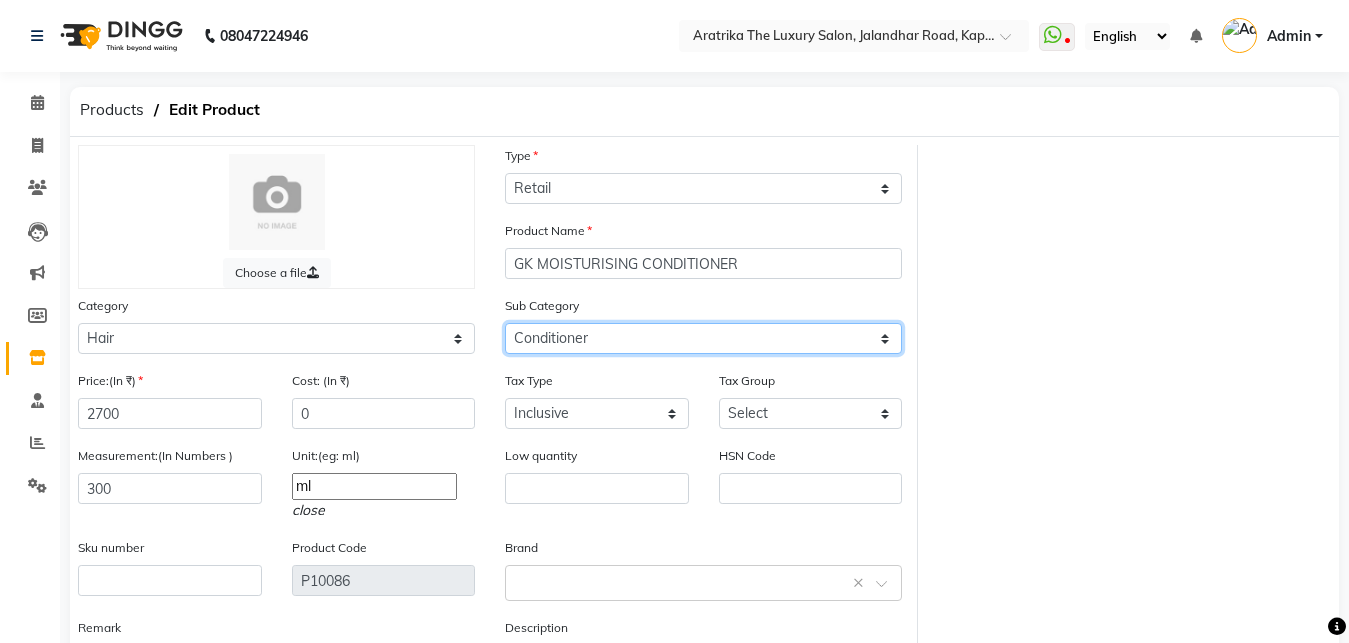 click on "Select Shampoo Conditioner Cream Mask Oil Serum Color Appliances Treatment Styling Kit & Combo Other" 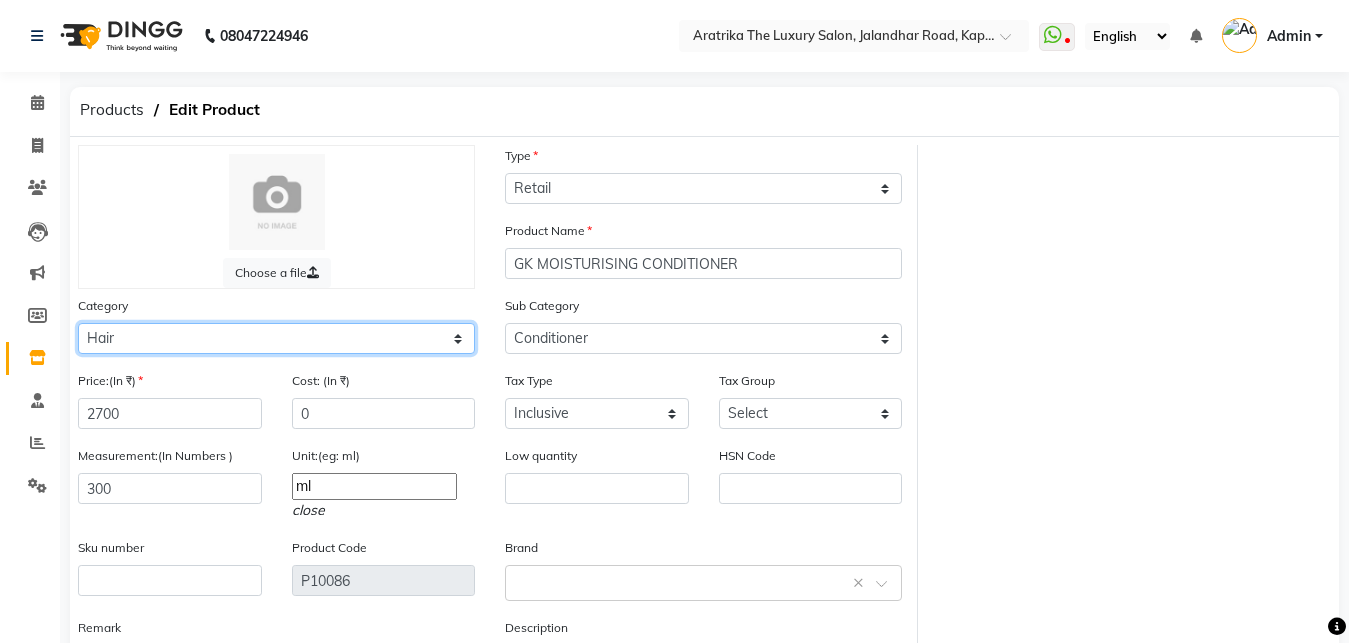 click on "Select Hair Skin Makeup Personal Care Appliances Beard Waxing Disposable Threading Hands and Feet Beauty Planet Botox Cadiveu Casmara Cheryls Loreal Olaplex Other" 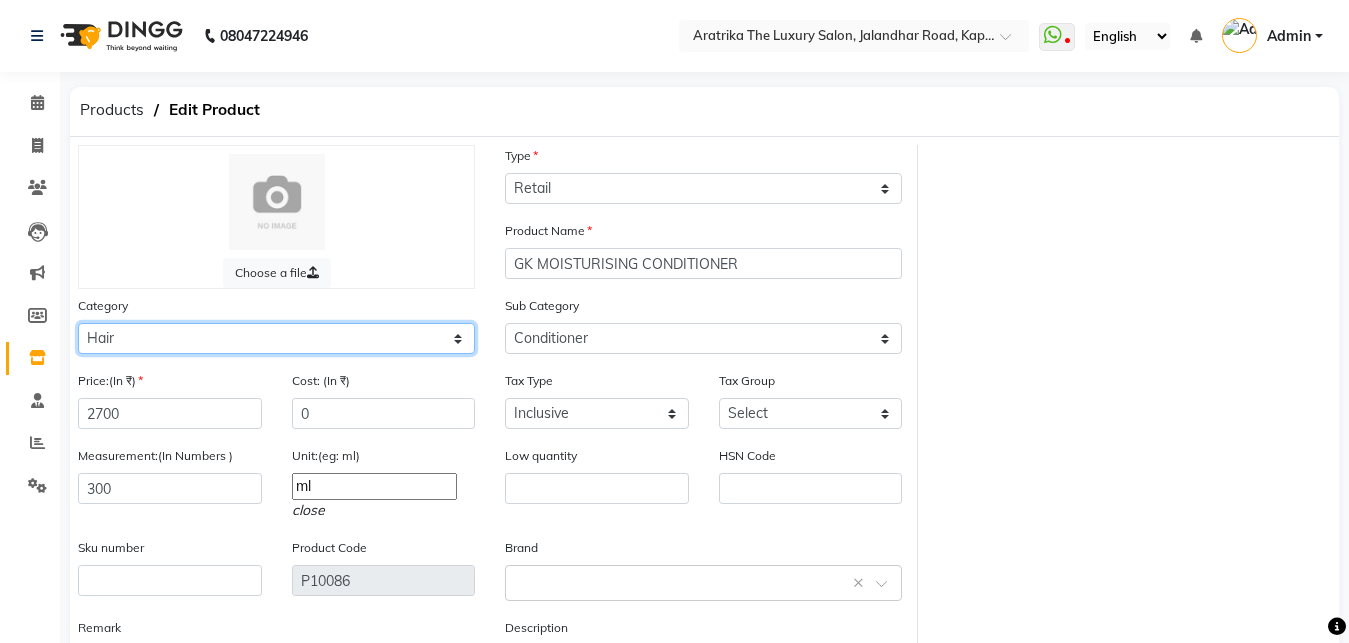 select on "1212701000" 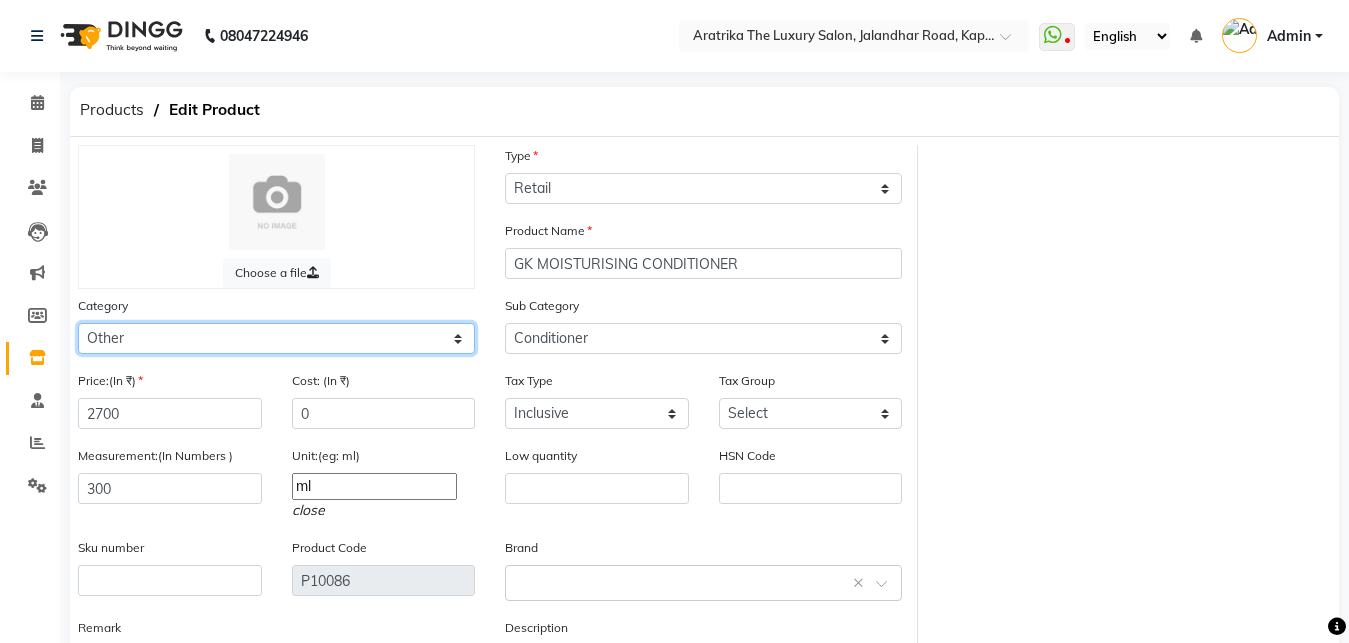 click on "Other" 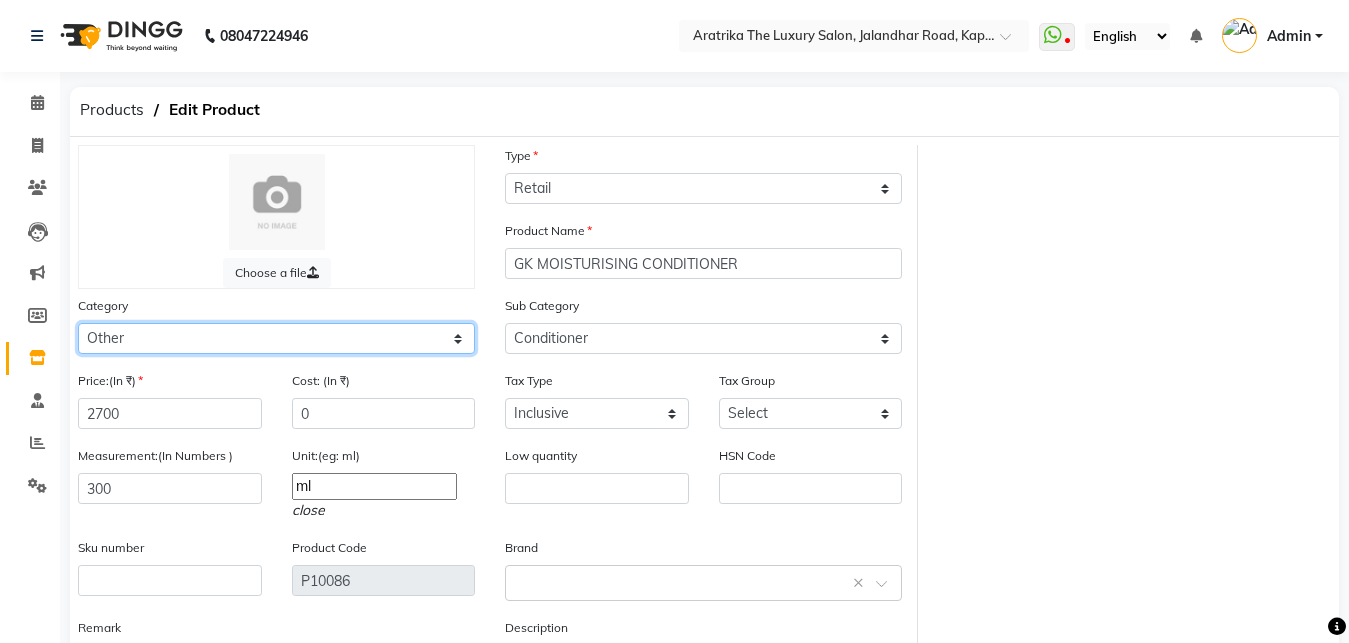 select 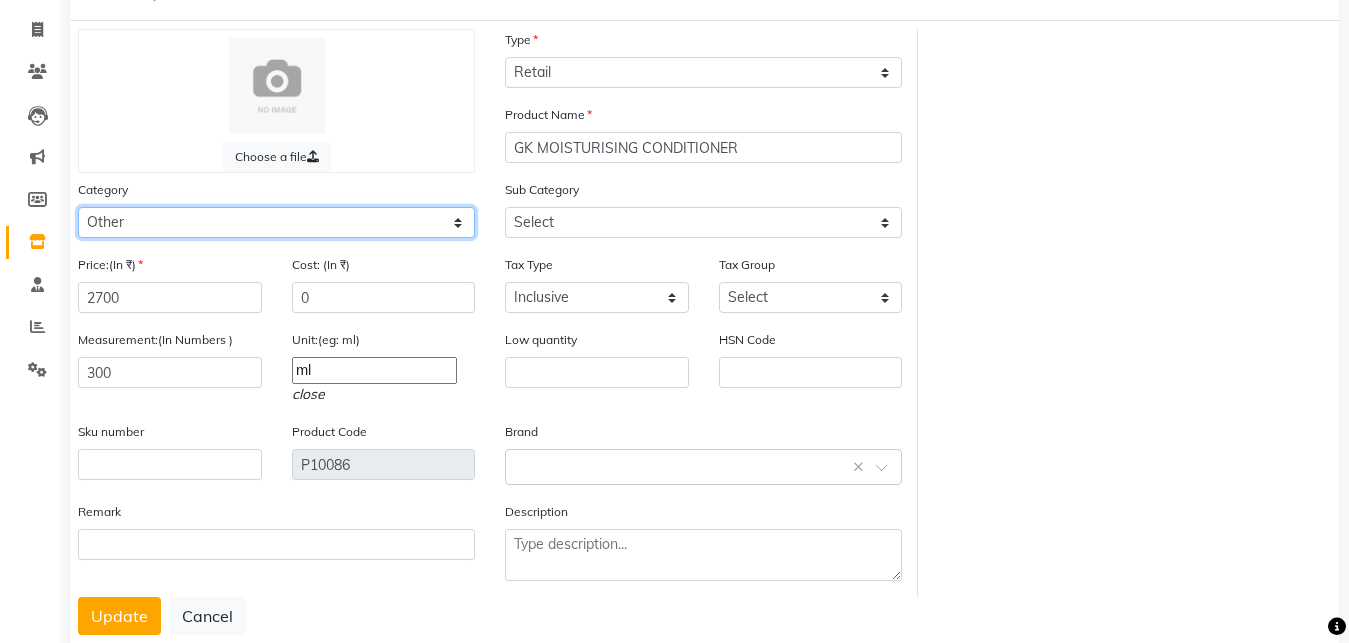 scroll, scrollTop: 175, scrollLeft: 0, axis: vertical 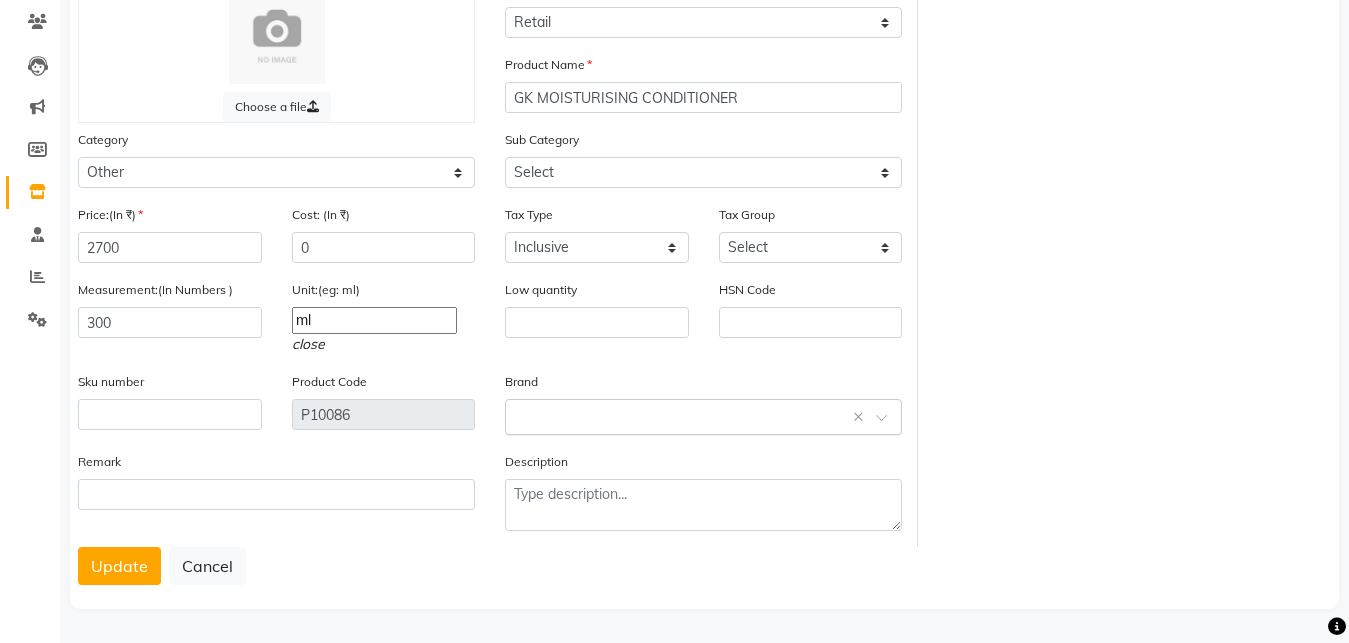 click 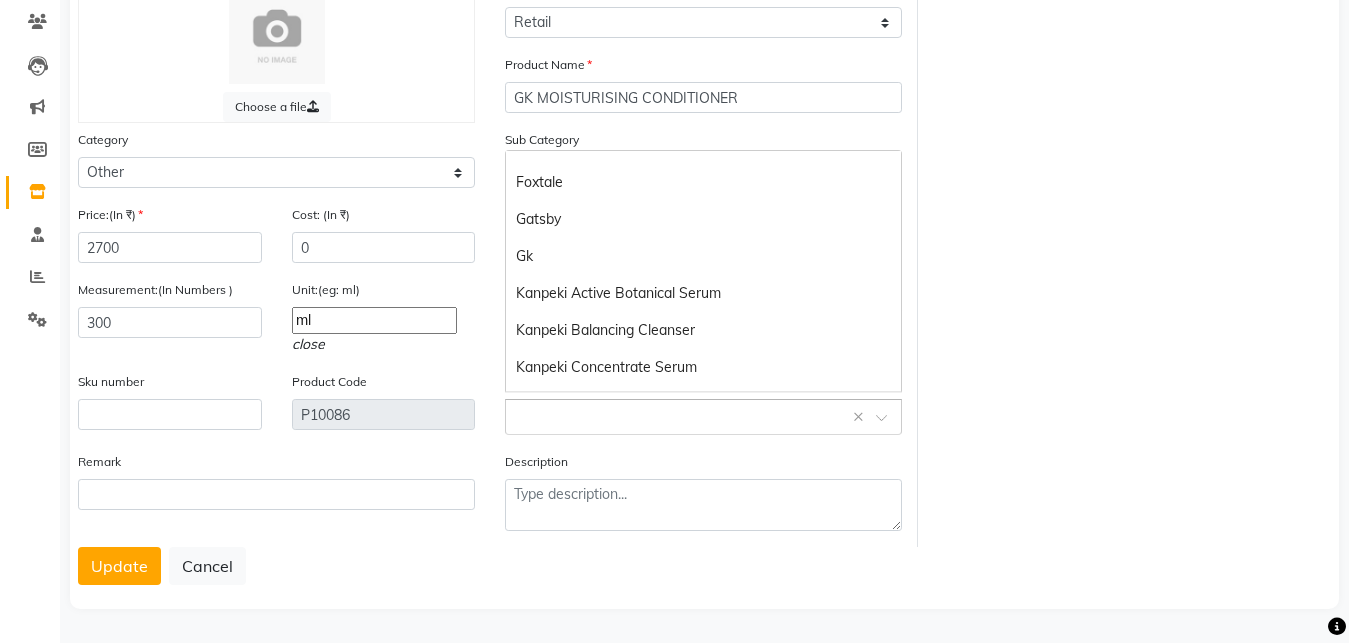 scroll, scrollTop: 0, scrollLeft: 0, axis: both 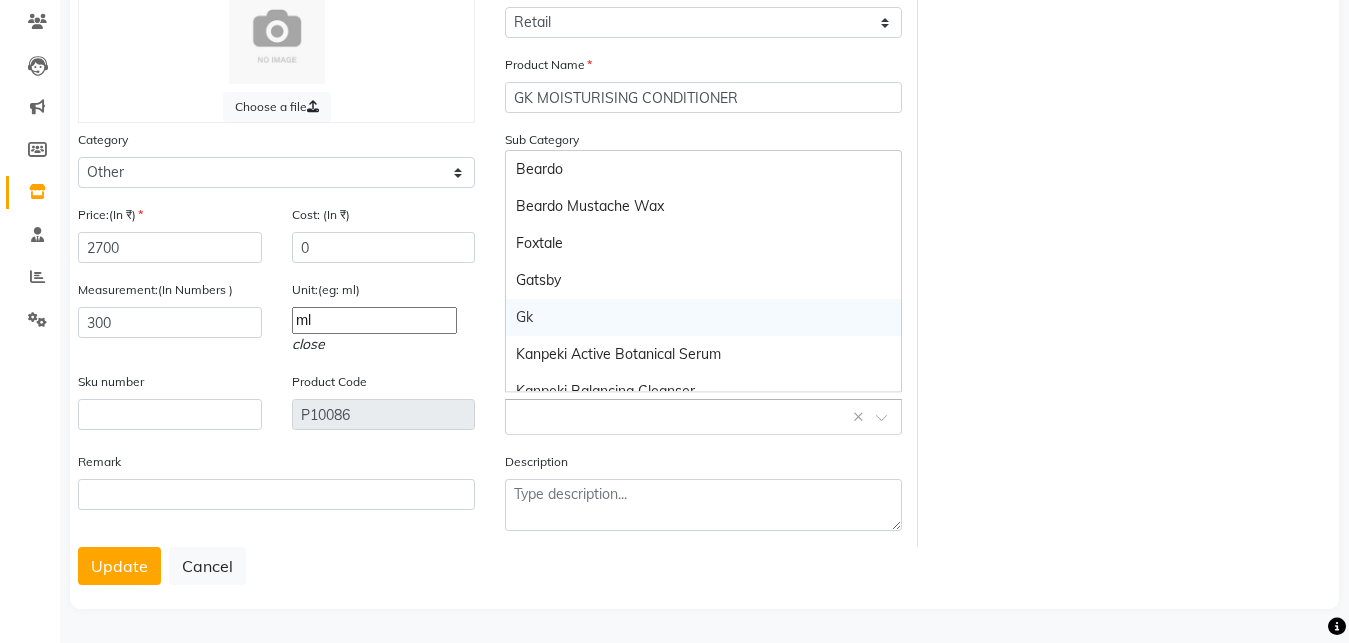 click on "Gk" at bounding box center (703, 317) 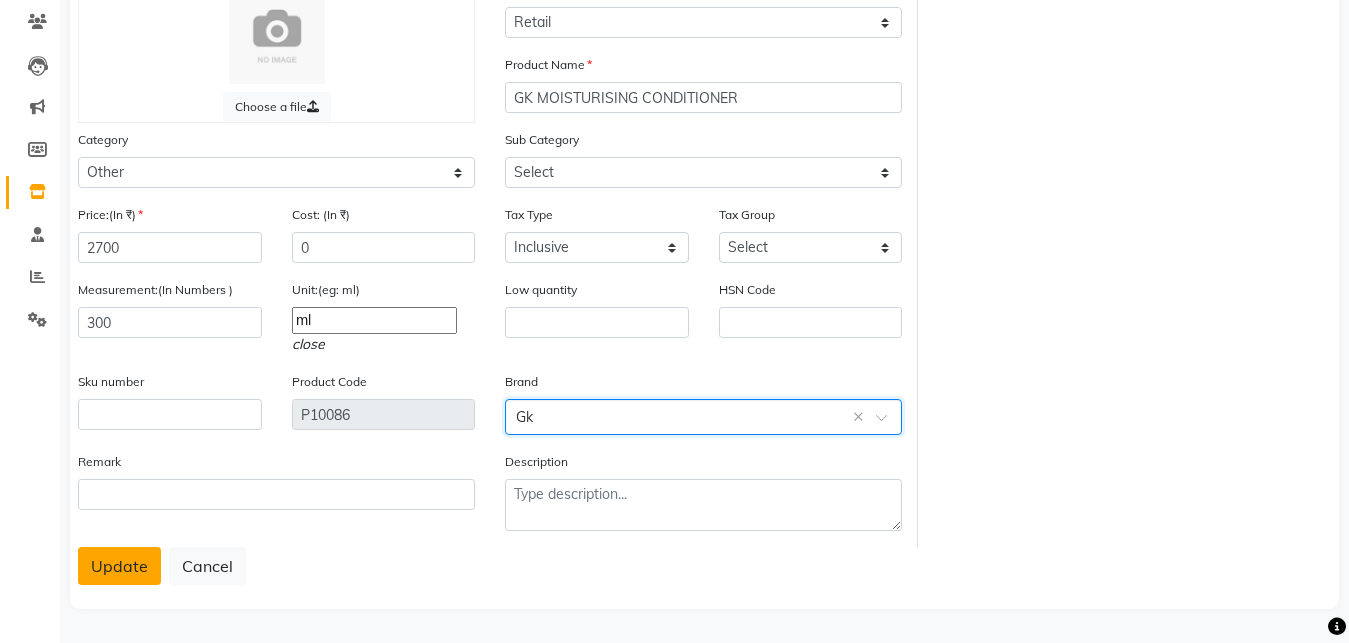 click on "Update" 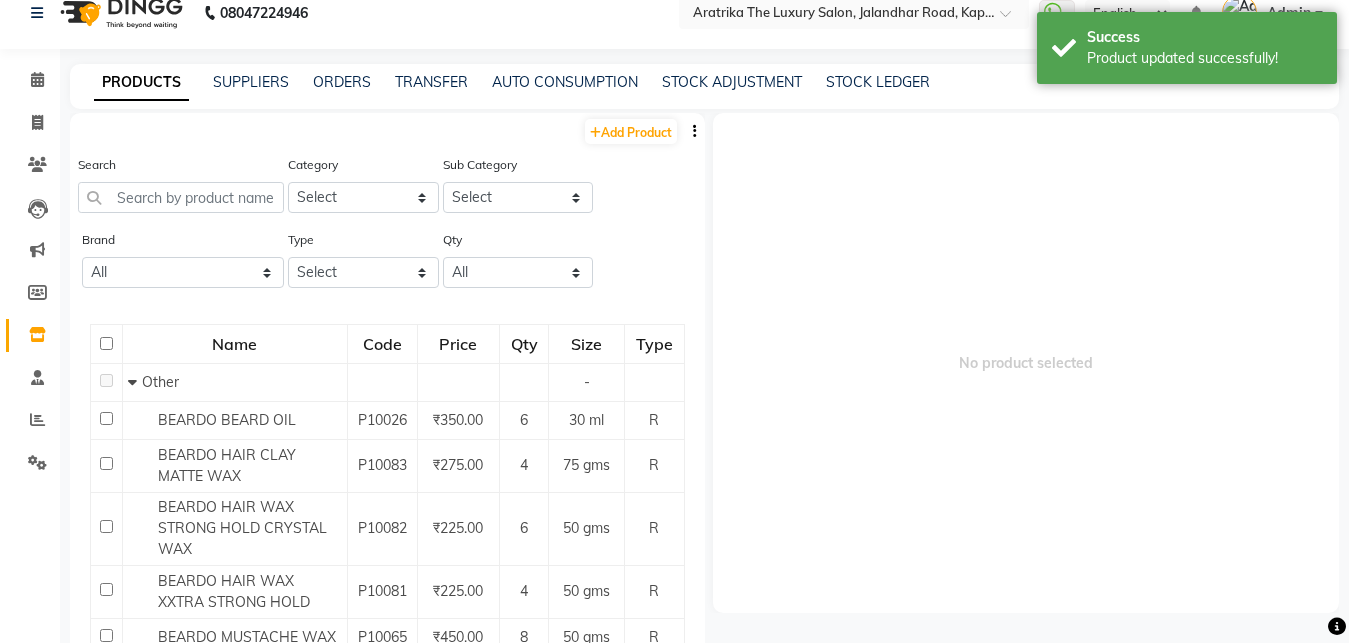 scroll, scrollTop: 13, scrollLeft: 0, axis: vertical 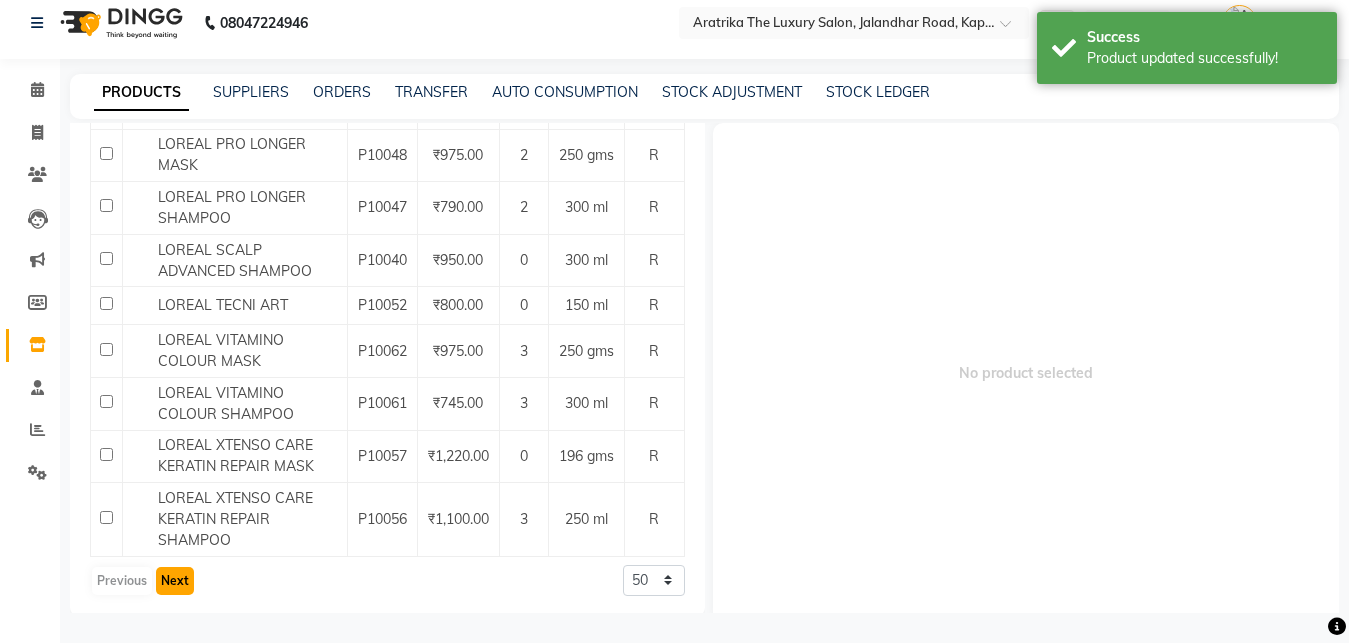 click on "Next" 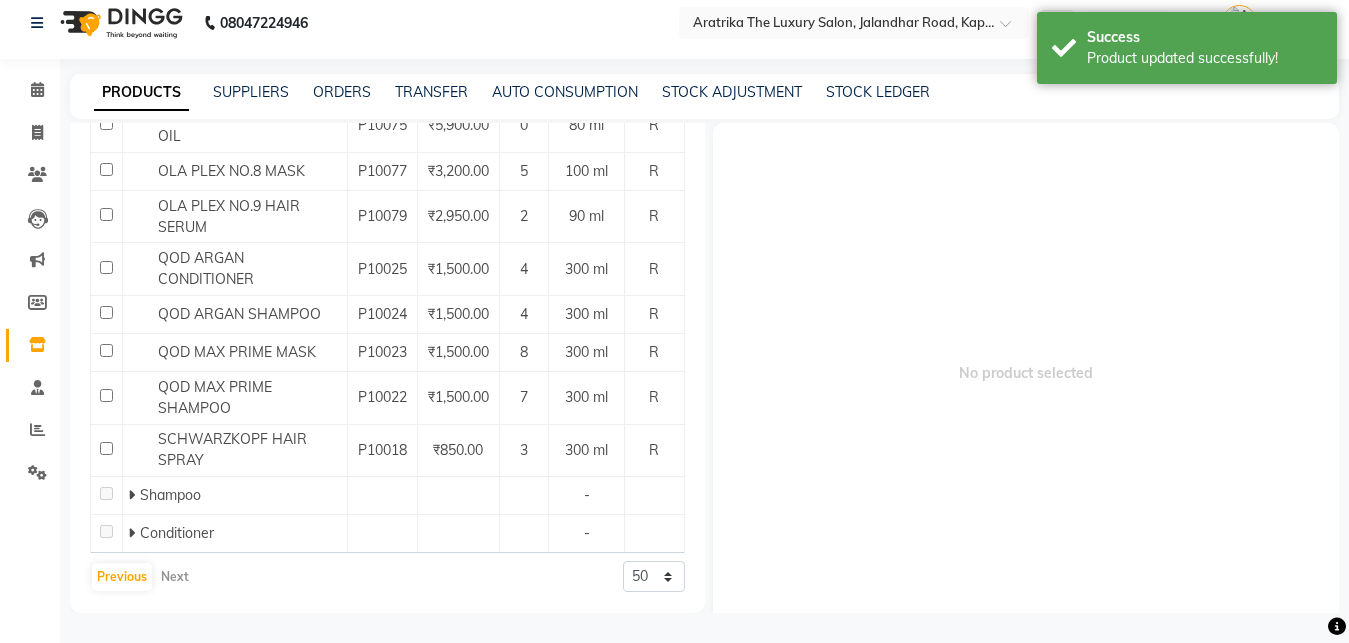 scroll, scrollTop: 0, scrollLeft: 0, axis: both 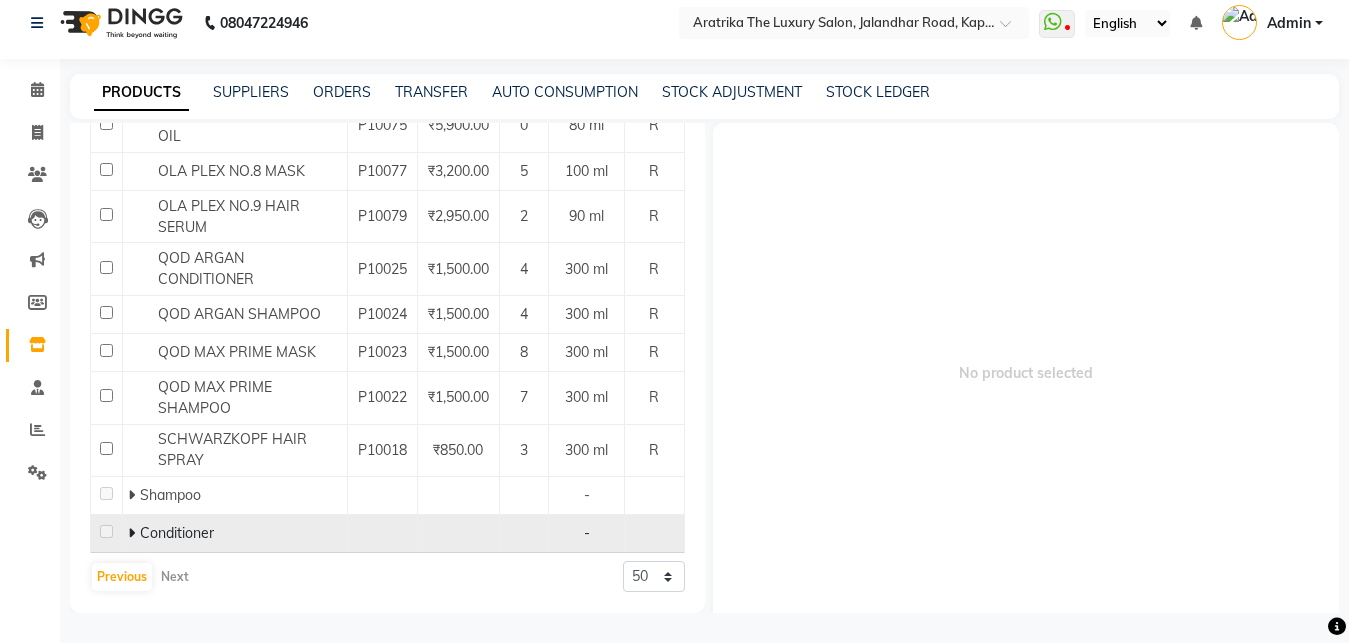 click 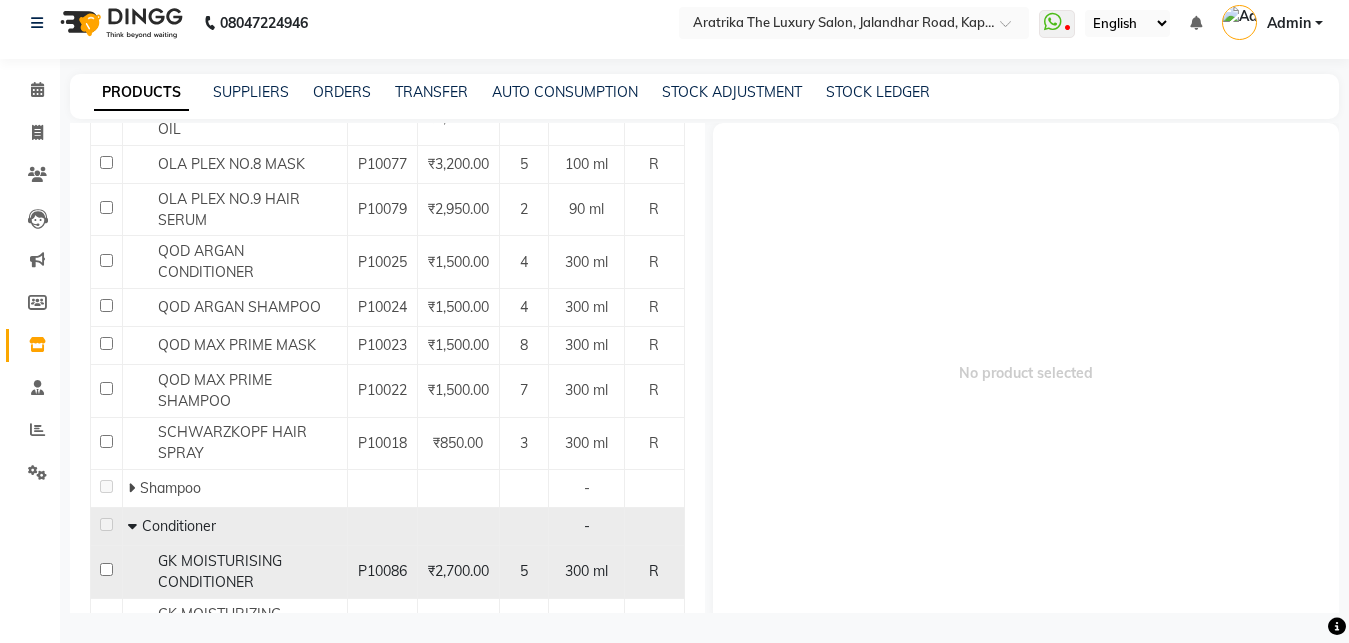 click 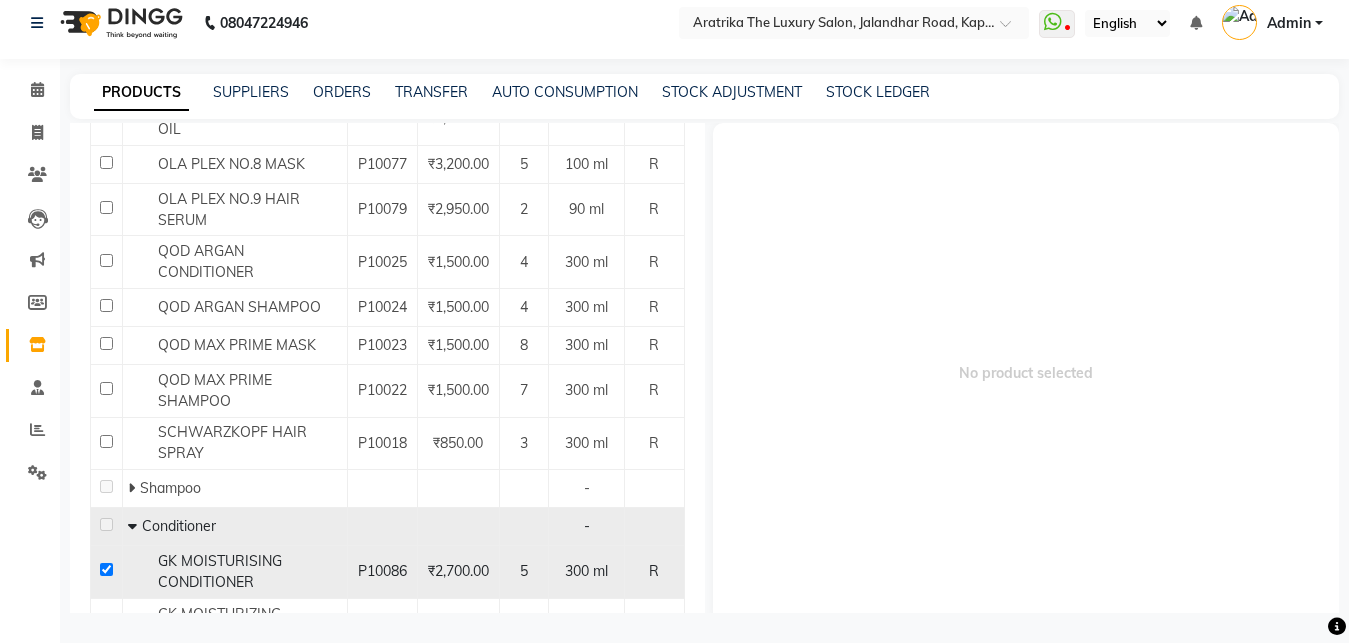 checkbox on "true" 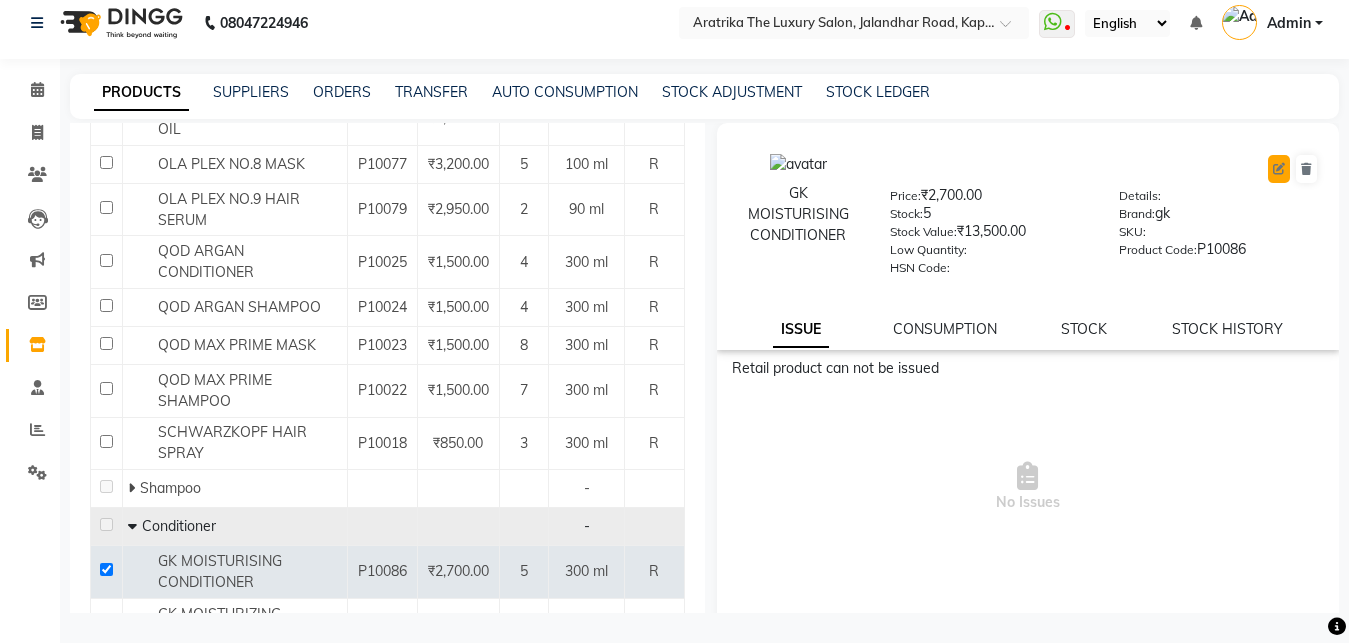 click 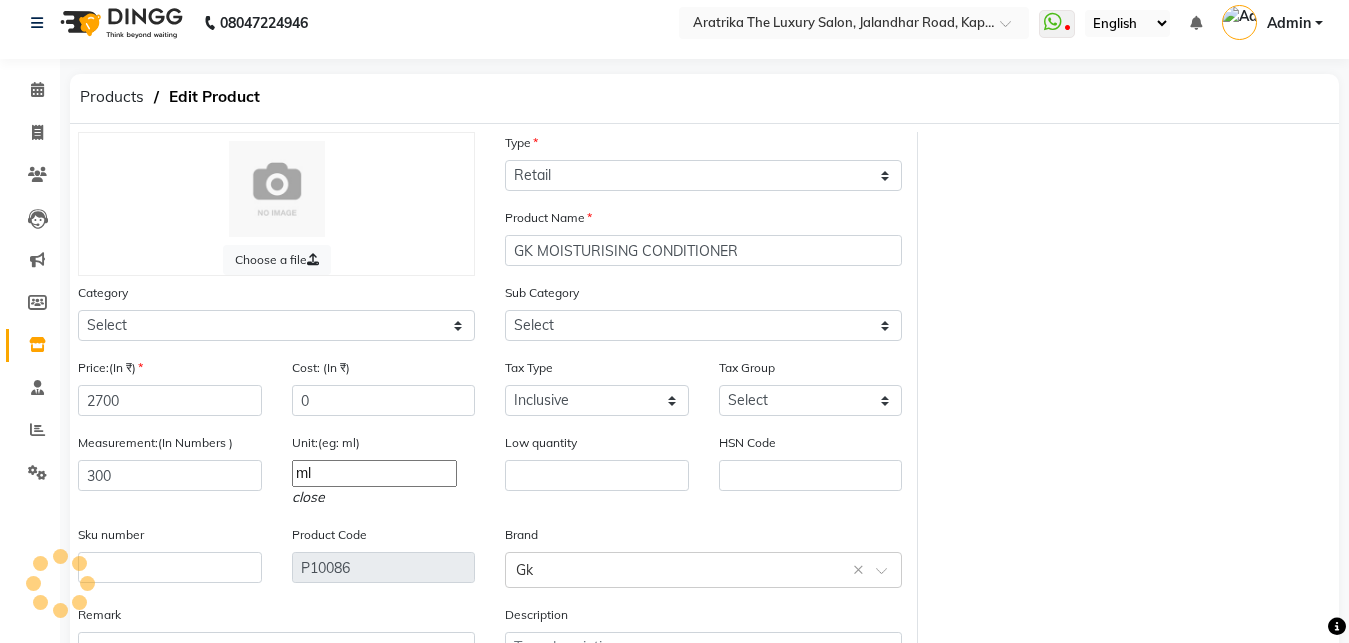 select on "1212701000" 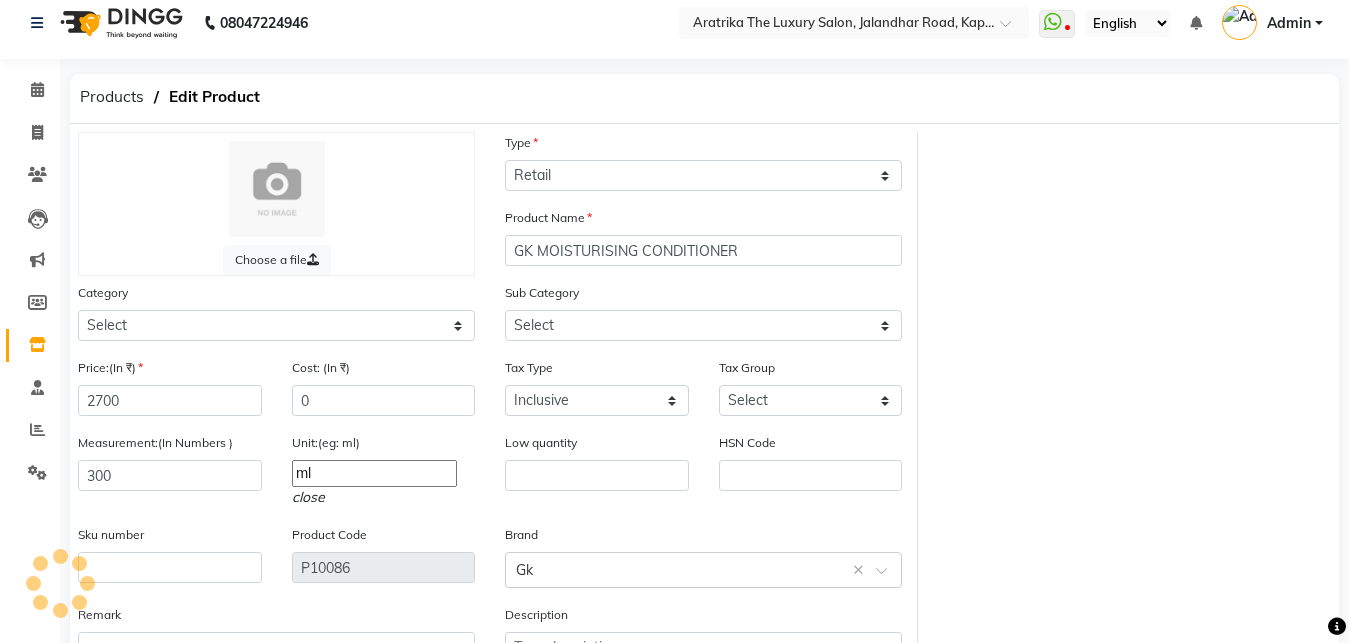 select on "1212701002" 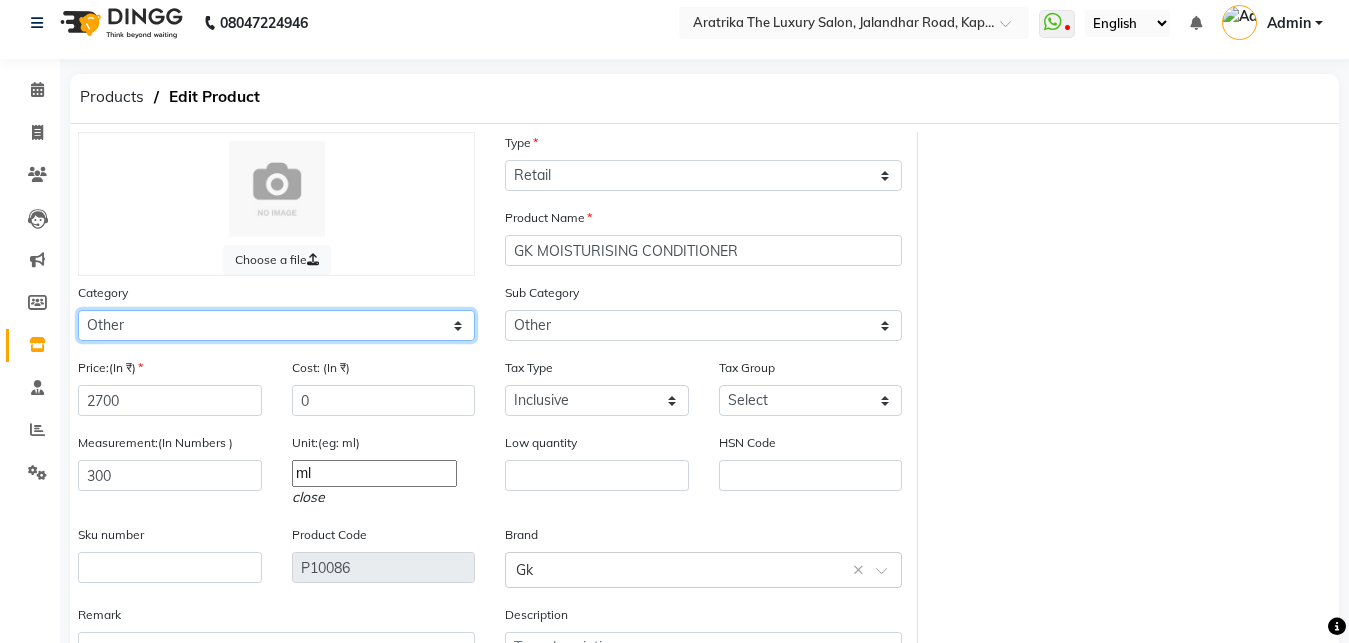 click on "Select Hair Skin Makeup Personal Care Appliances Beard Waxing Disposable Threading Hands and Feet Beauty Planet Botox Cadiveu Casmara Cheryls Loreal Olaplex Other" 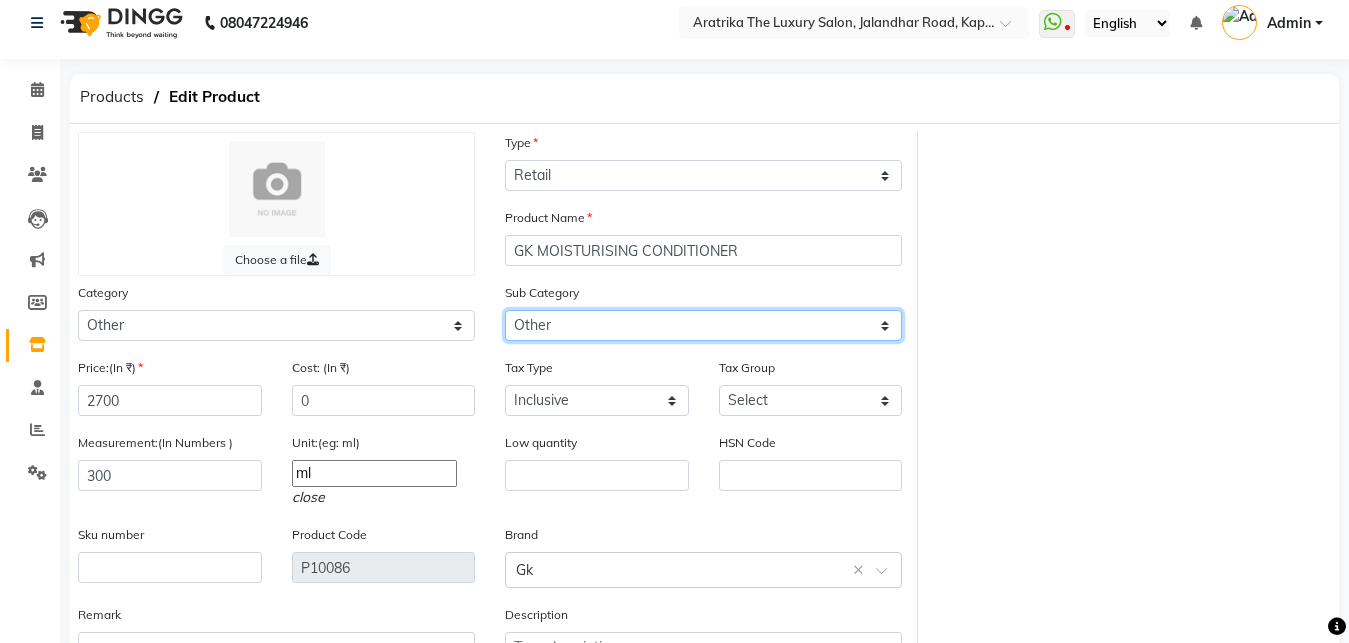 click on "Select Houskeeping Other" 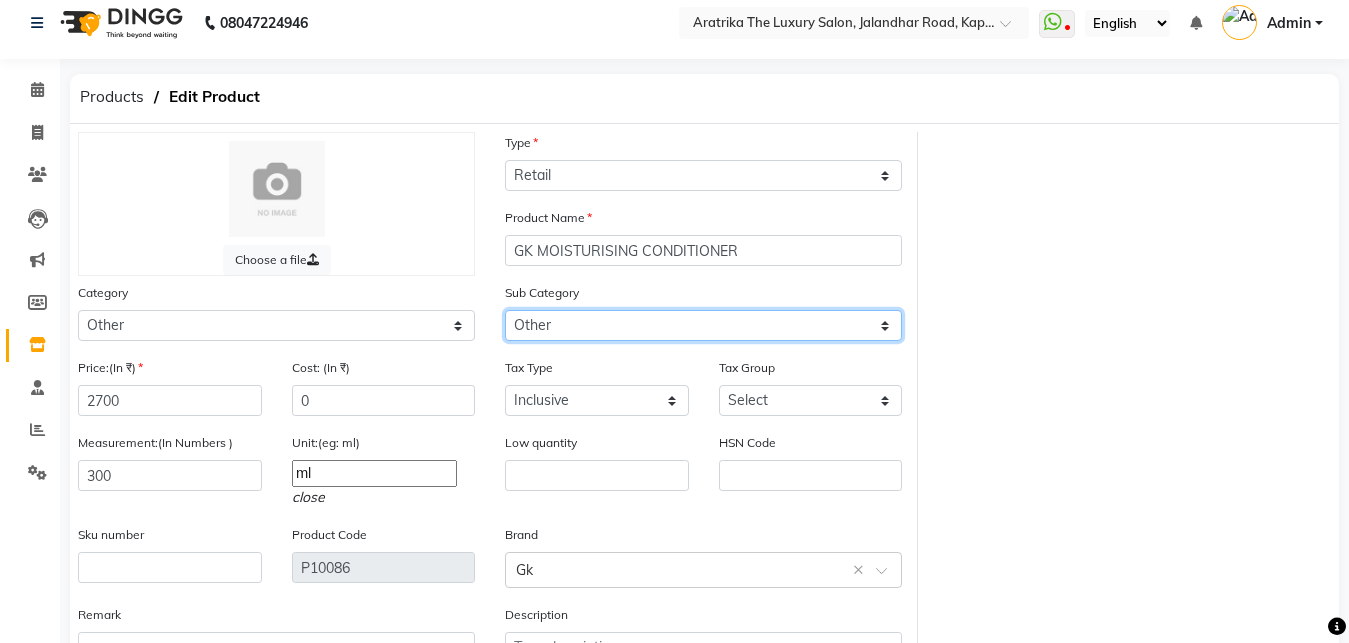 click on "Other" 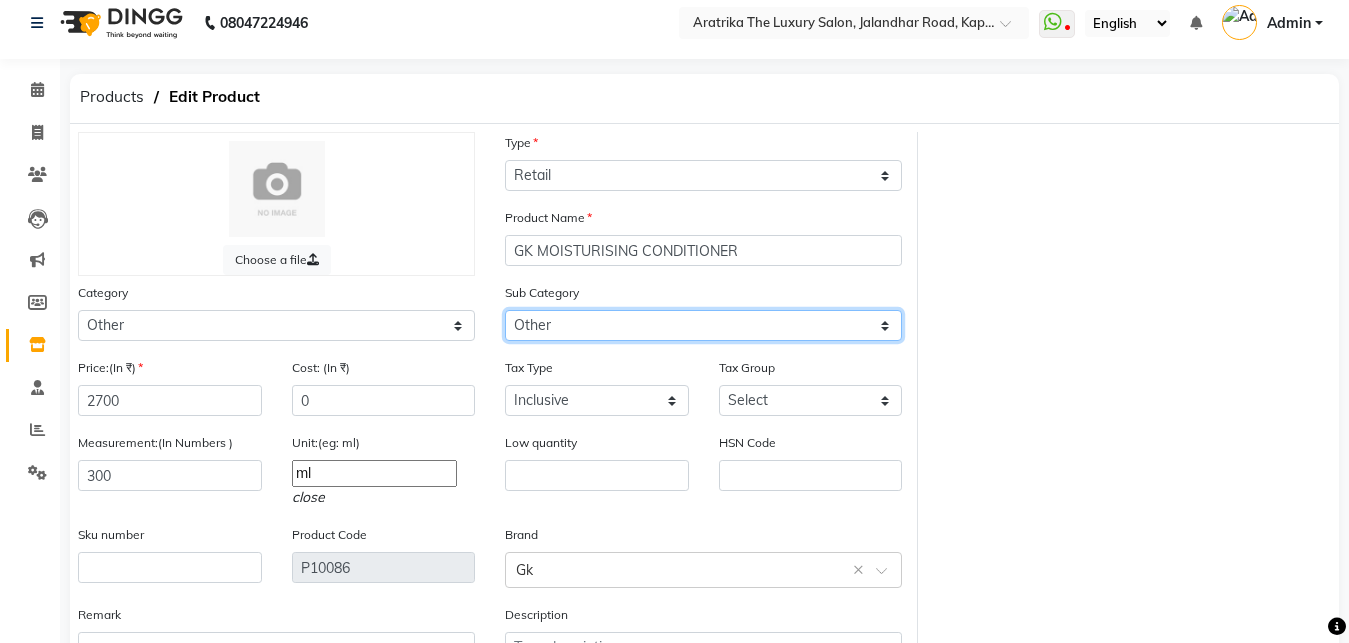 scroll, scrollTop: 175, scrollLeft: 0, axis: vertical 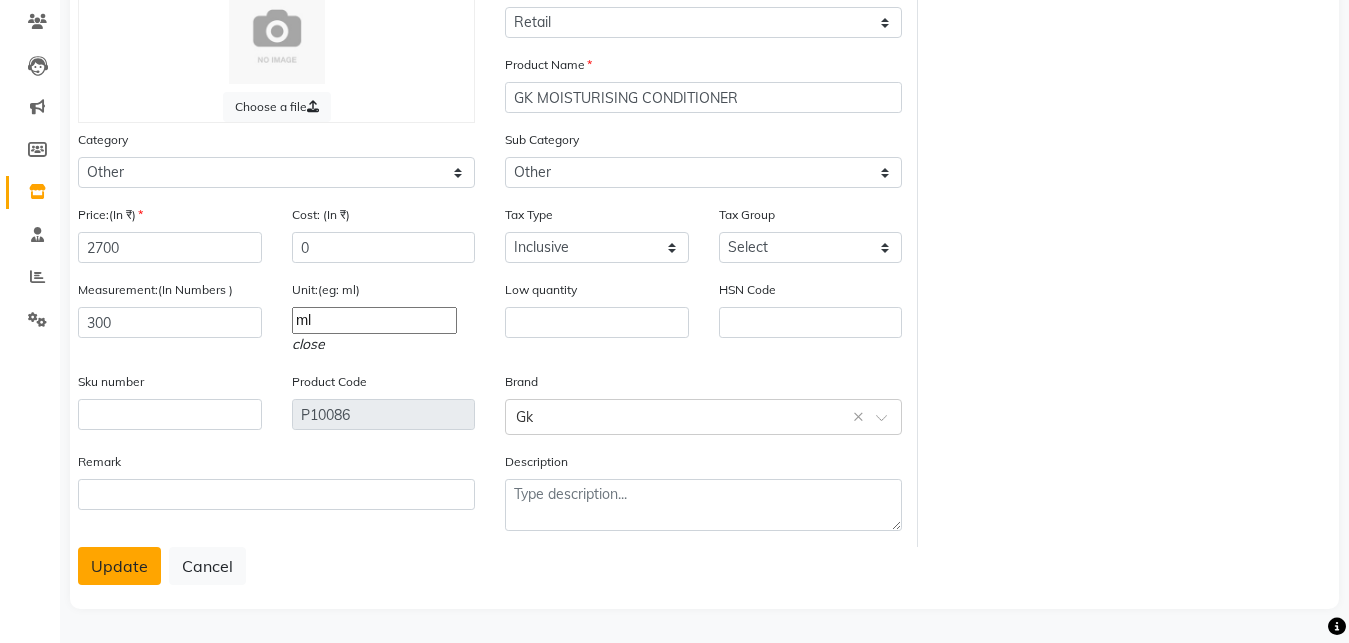 click on "Update" 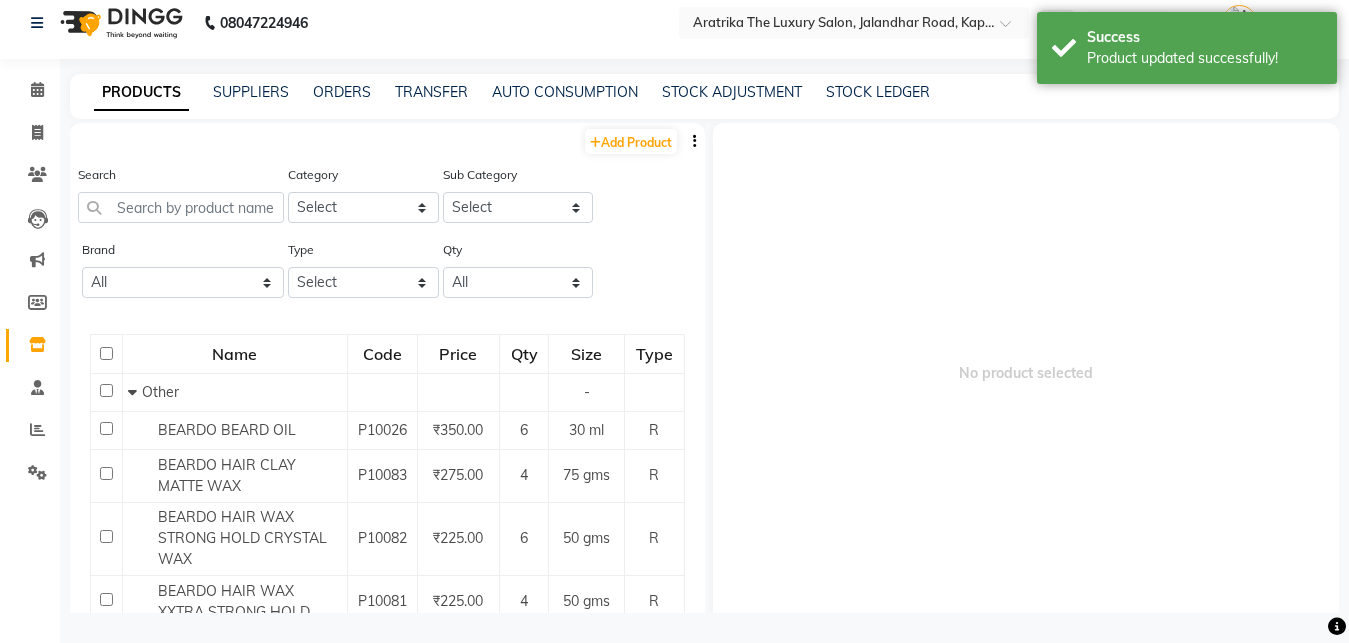 scroll, scrollTop: 13, scrollLeft: 0, axis: vertical 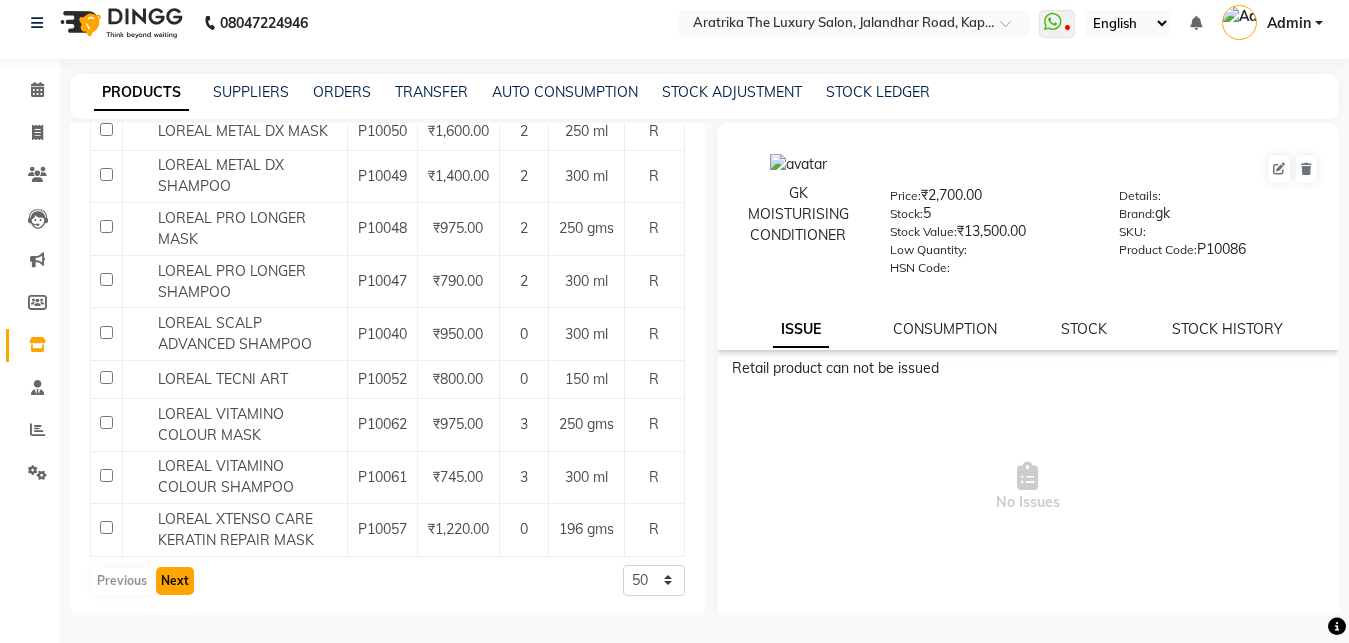 click on "Next" 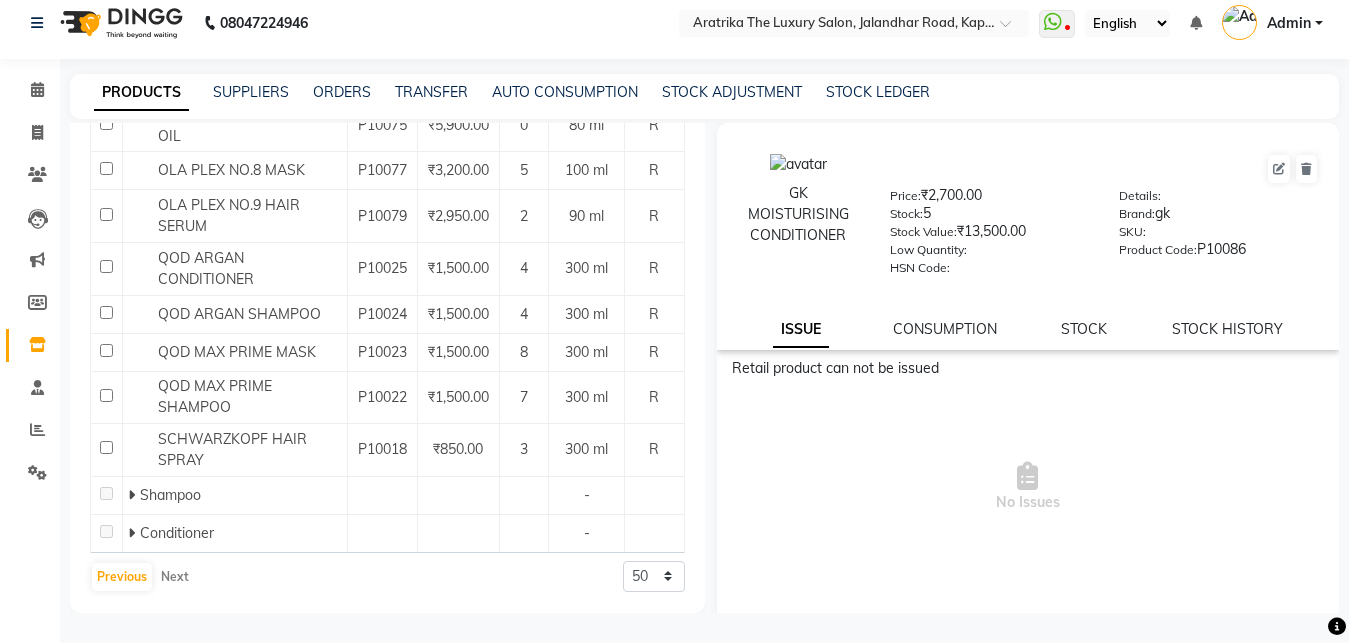 scroll, scrollTop: 0, scrollLeft: 0, axis: both 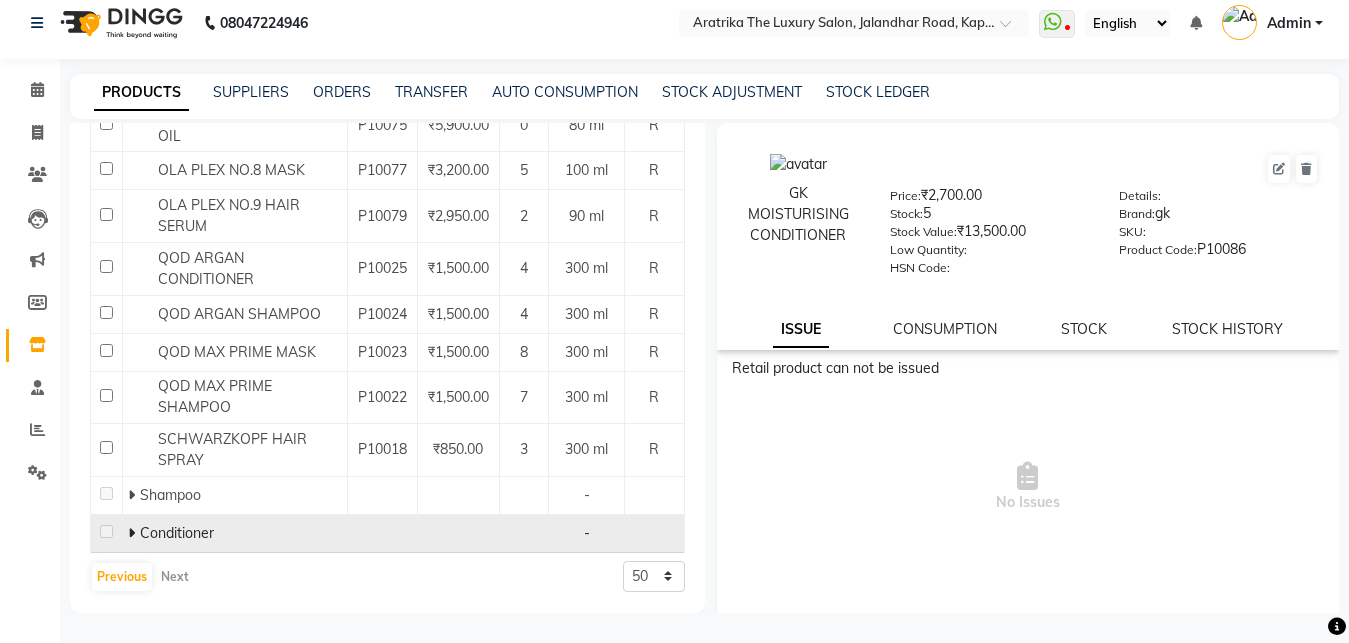click 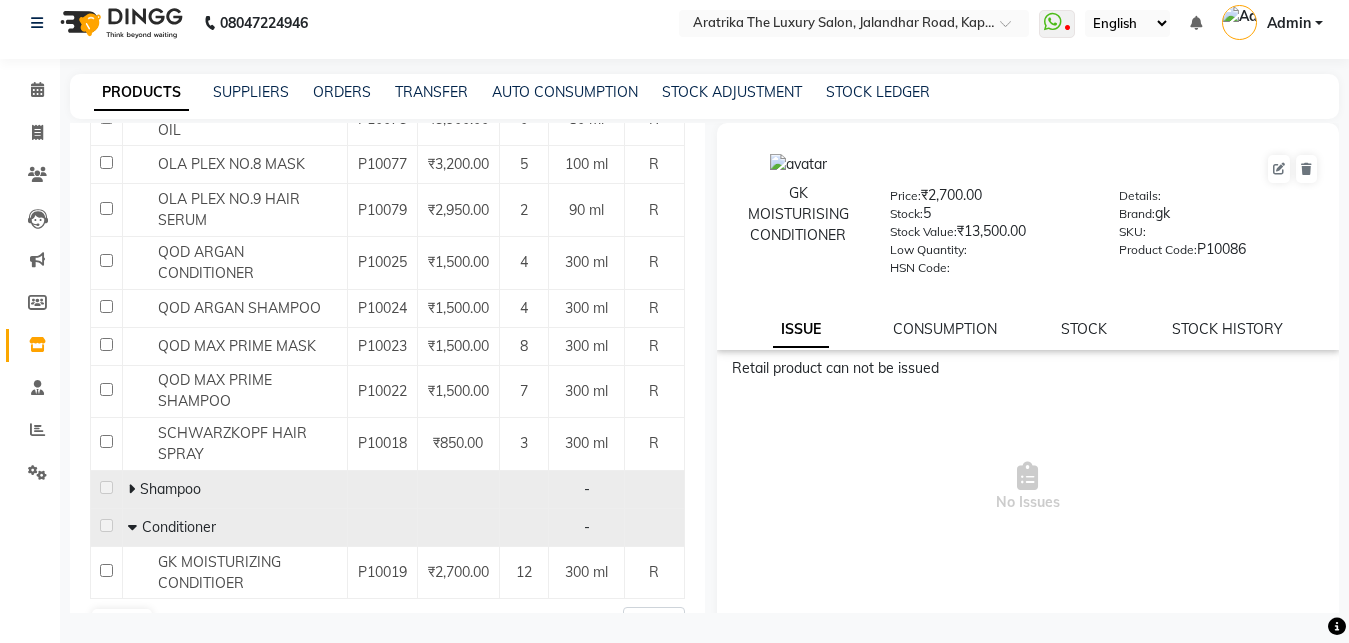 click 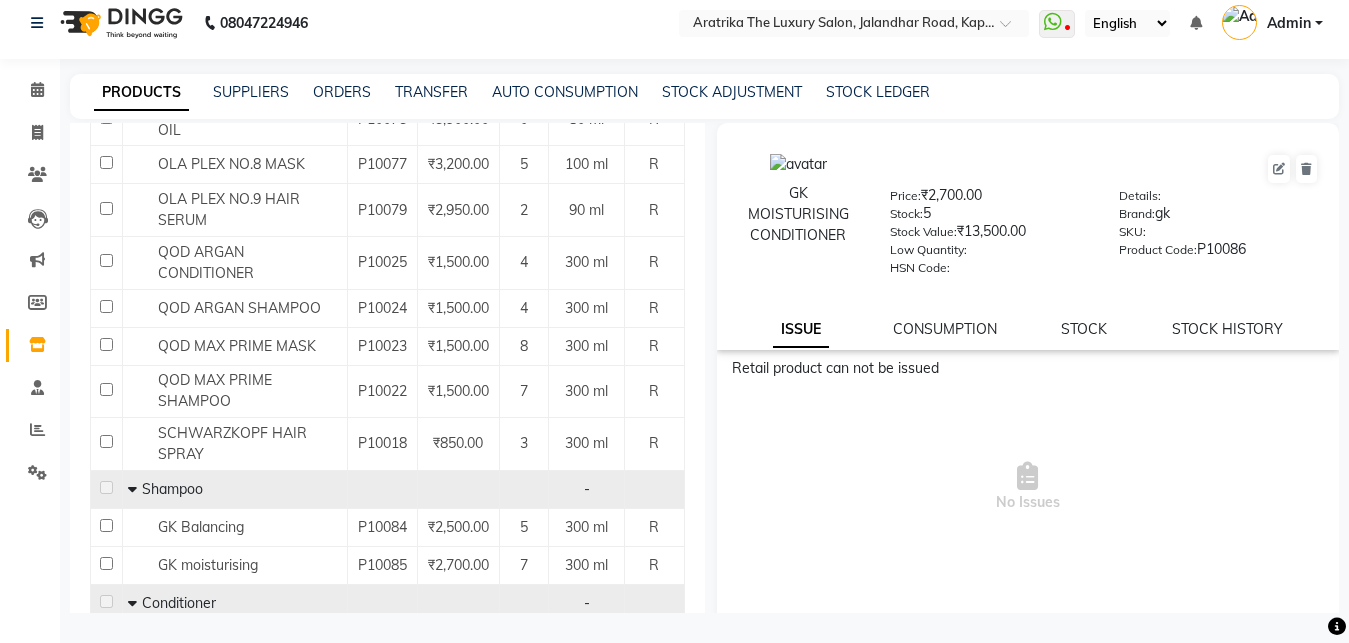 scroll, scrollTop: 927, scrollLeft: 0, axis: vertical 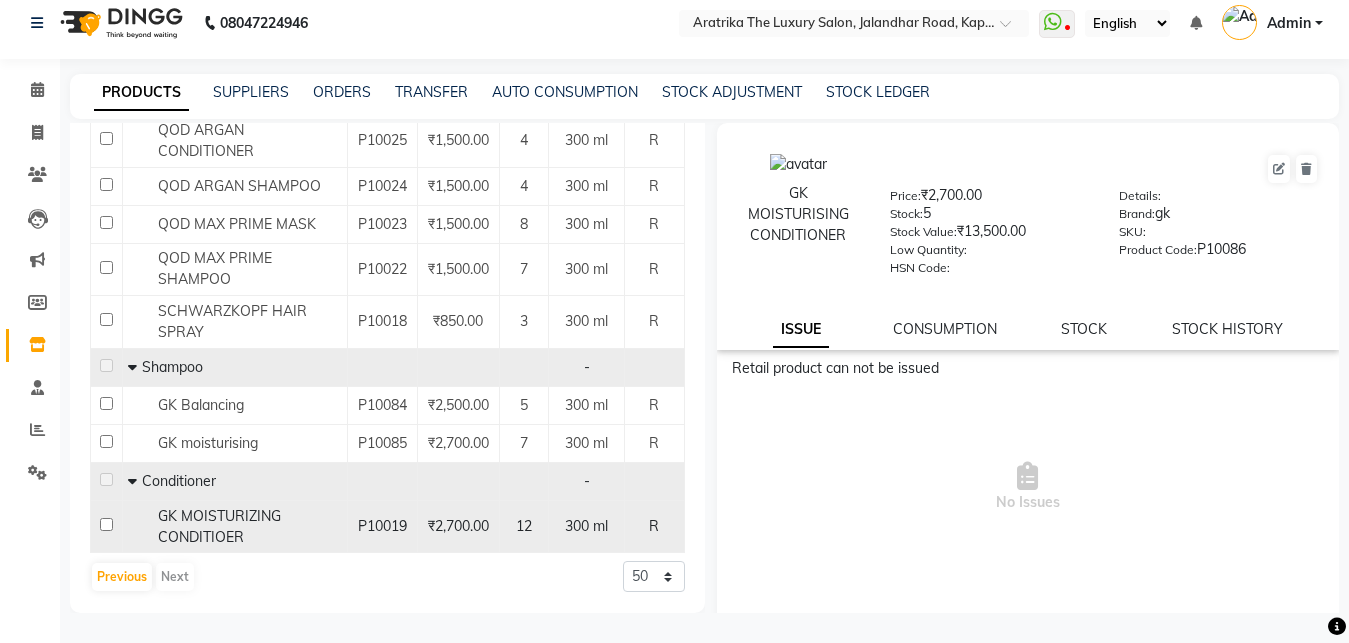 click 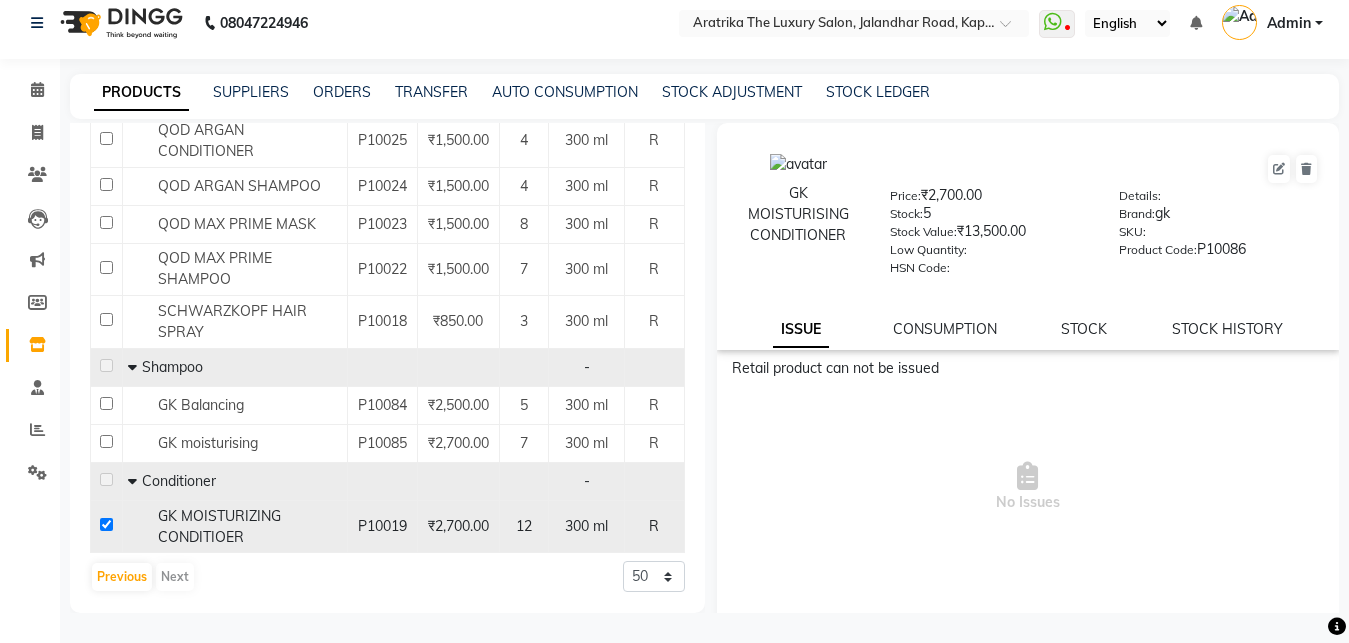 checkbox on "true" 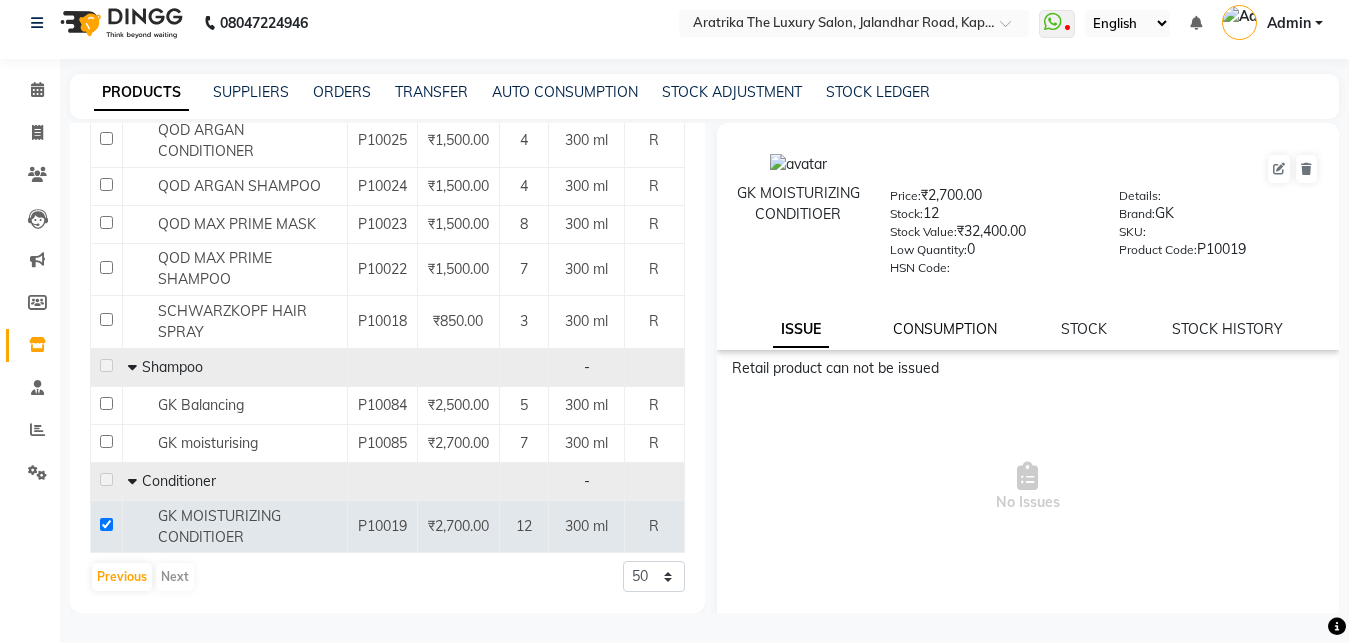 click on "CONSUMPTION" 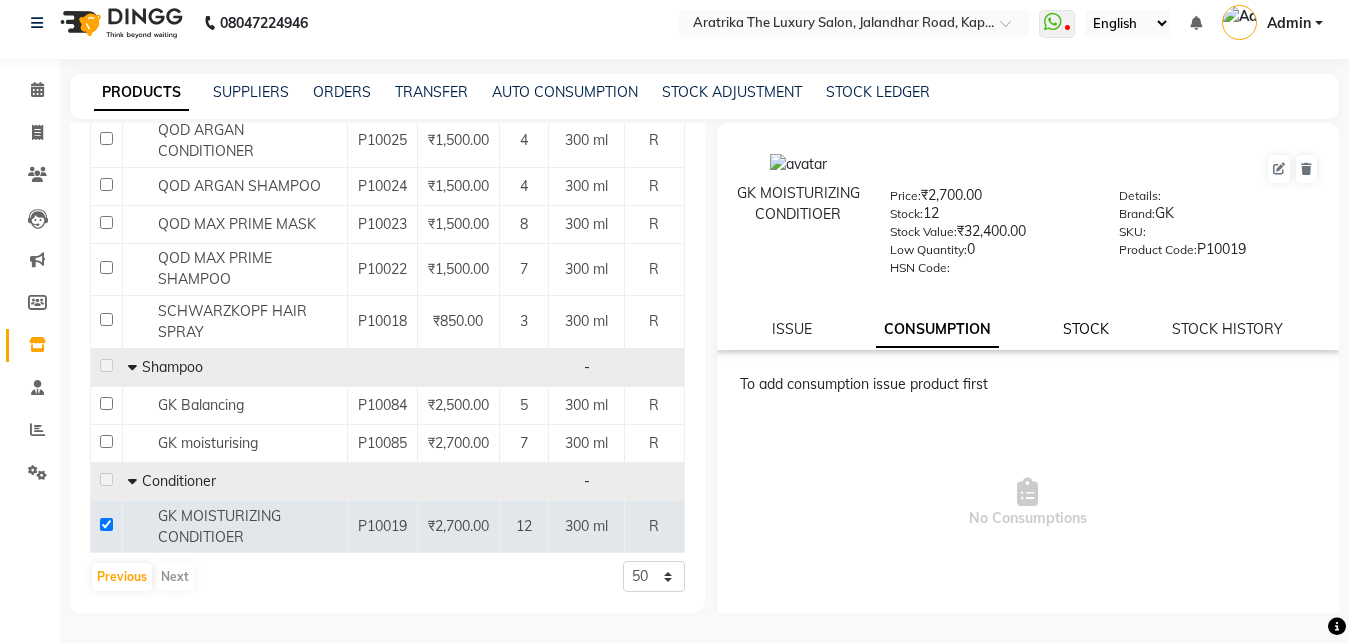 click on "STOCK" 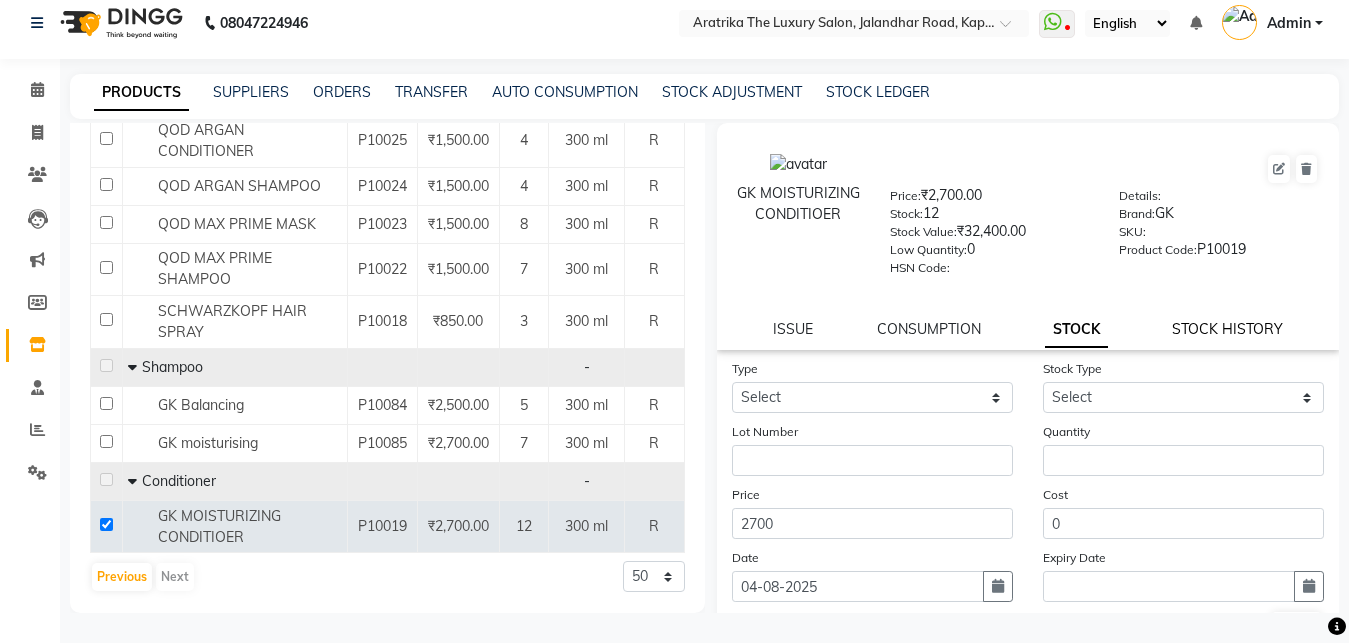 click on "STOCK HISTORY" 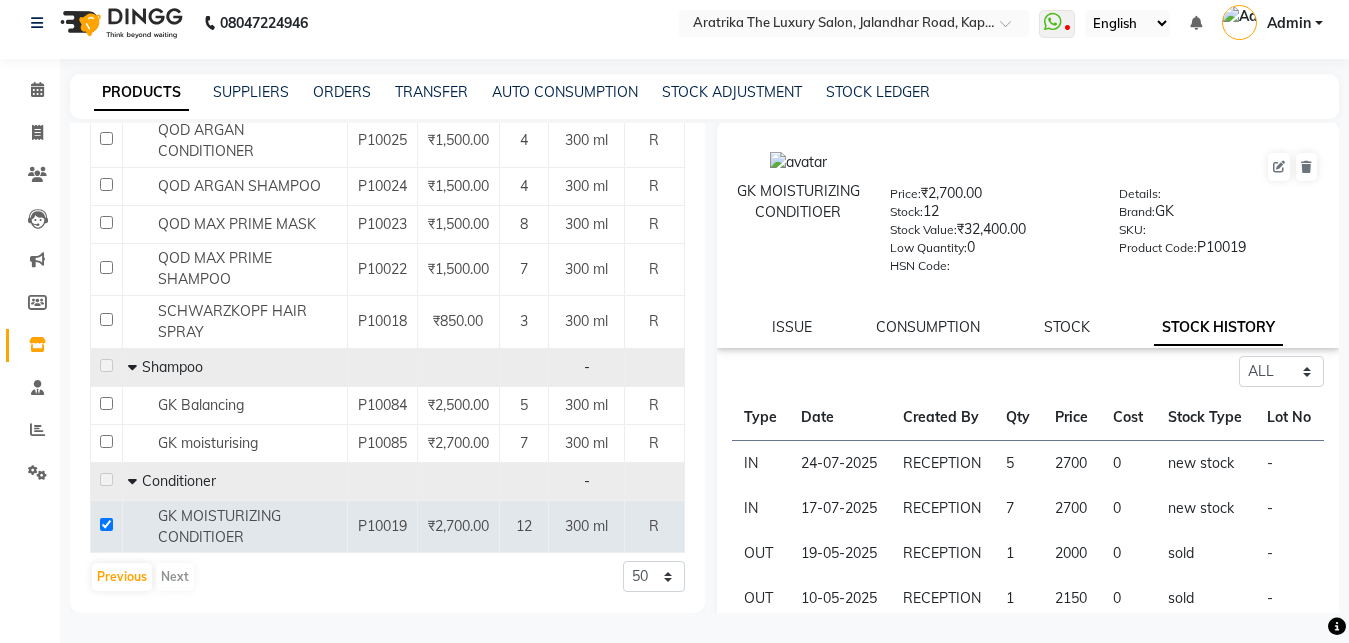 scroll, scrollTop: 0, scrollLeft: 0, axis: both 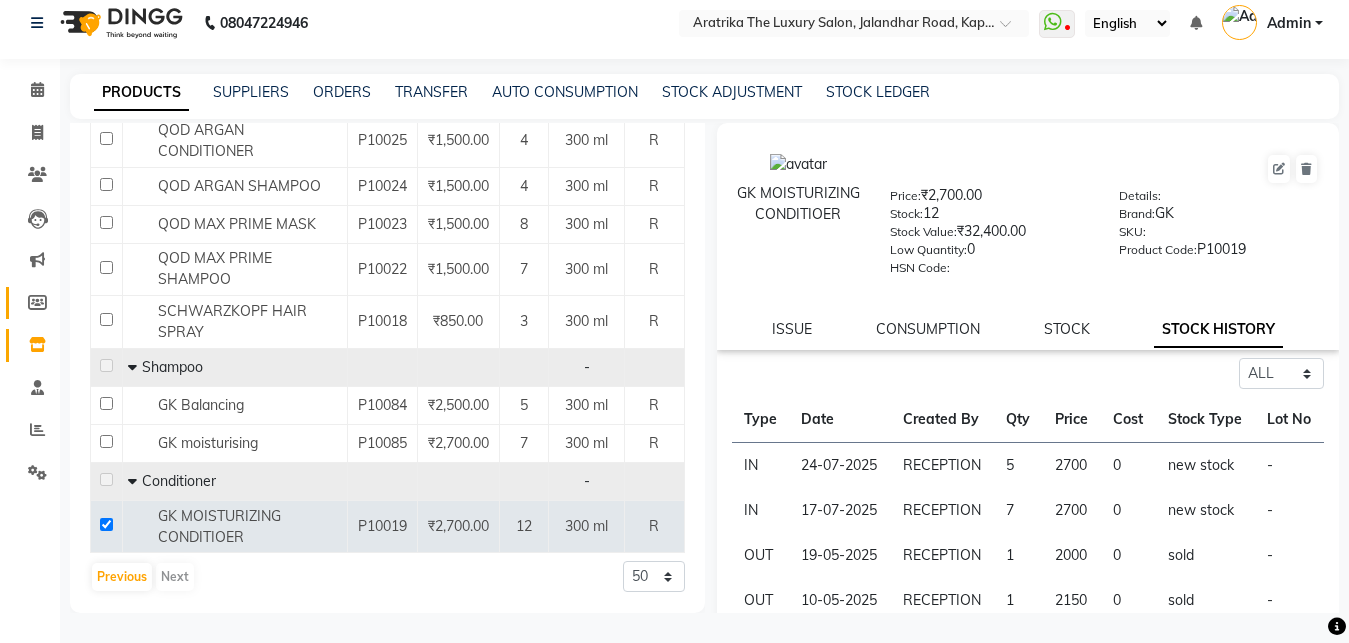 click on "Members" 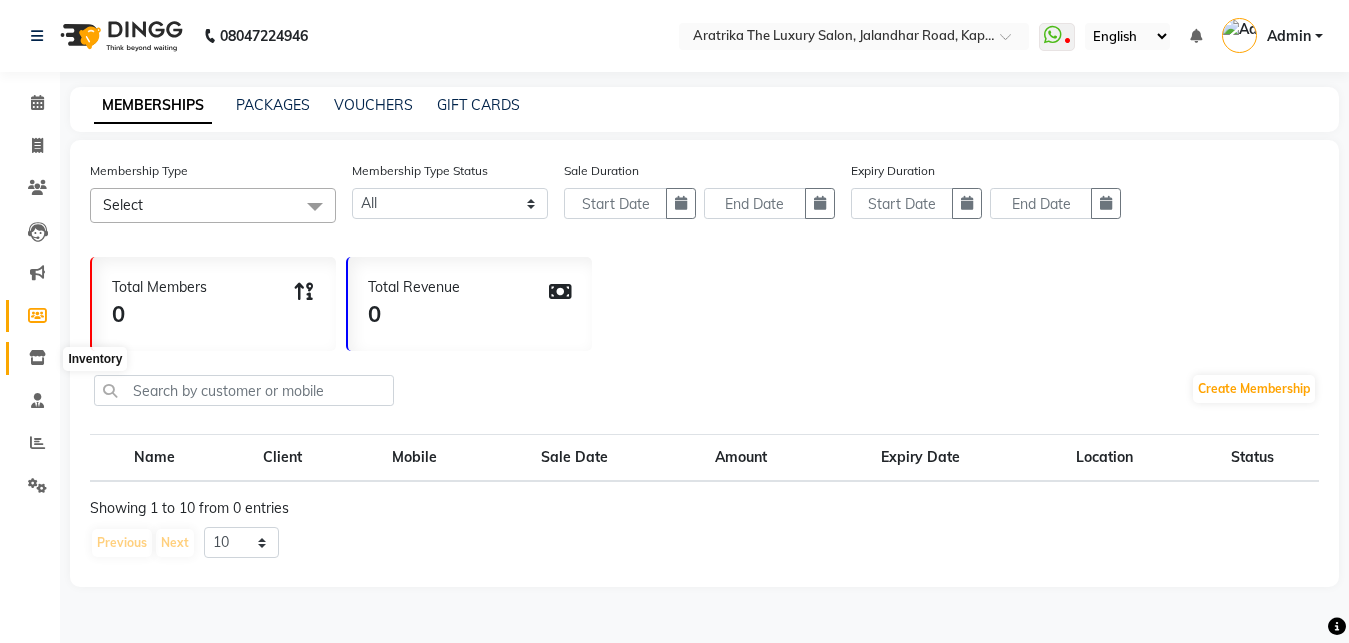 scroll, scrollTop: 0, scrollLeft: 0, axis: both 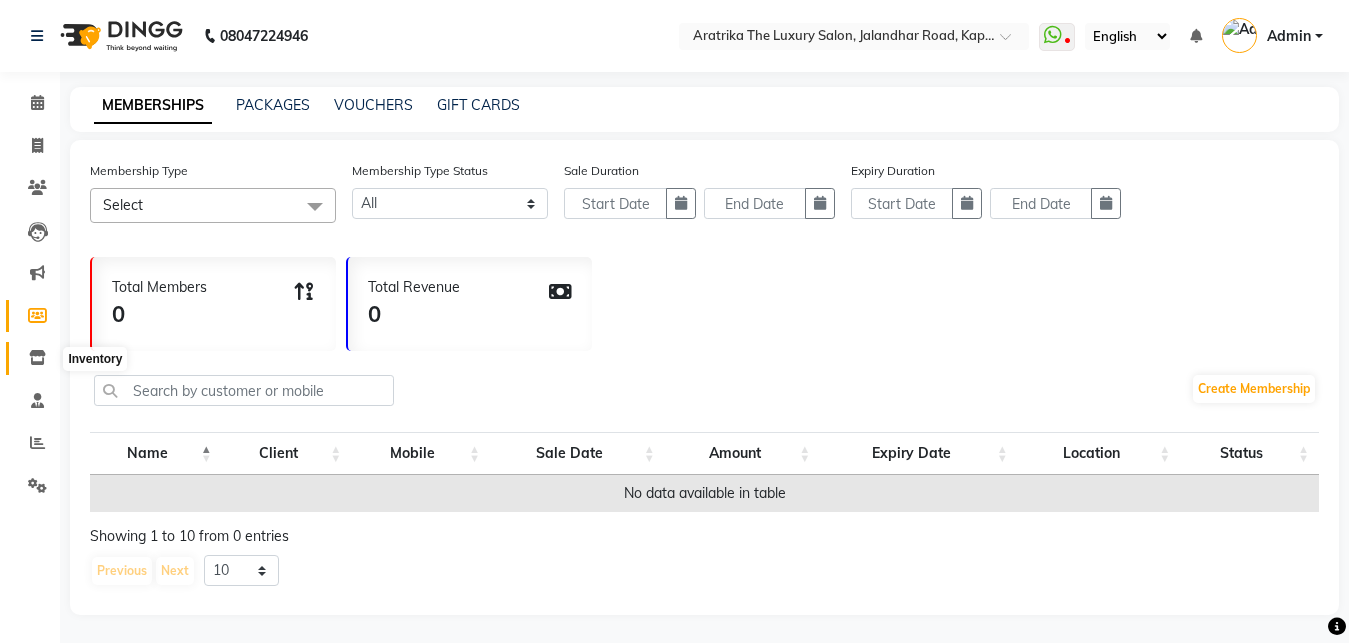 click 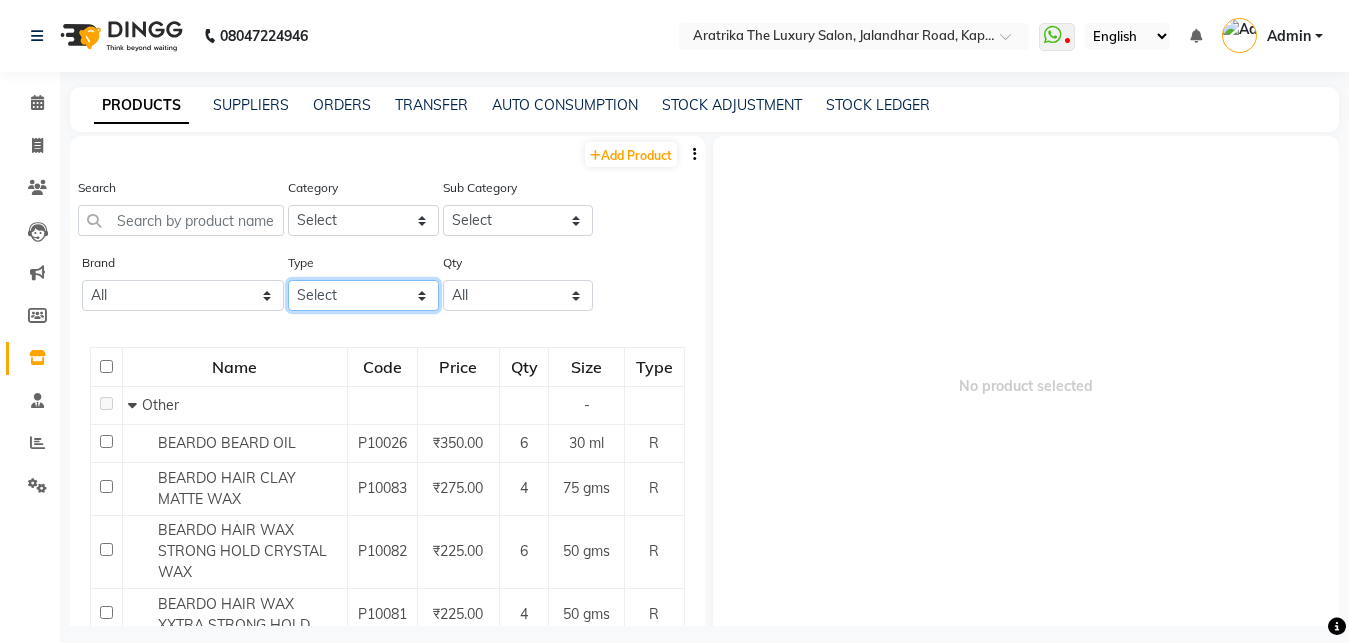 click on "Select Both Retail Consumable" 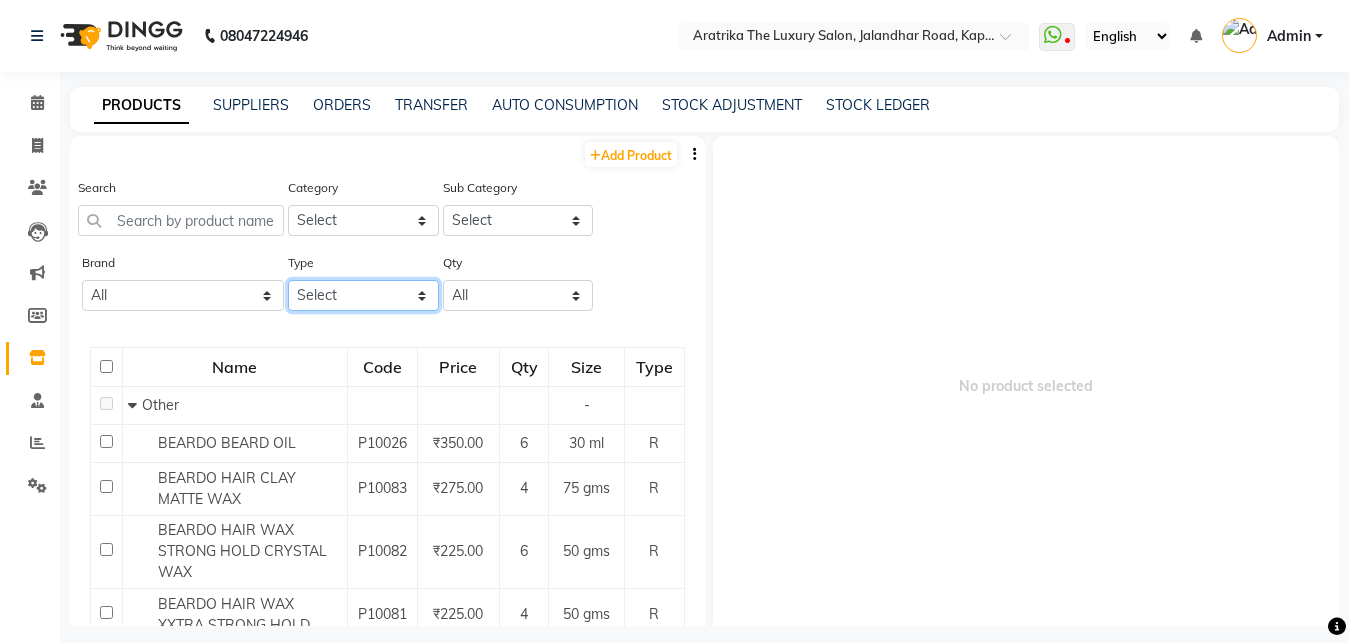 select on "R" 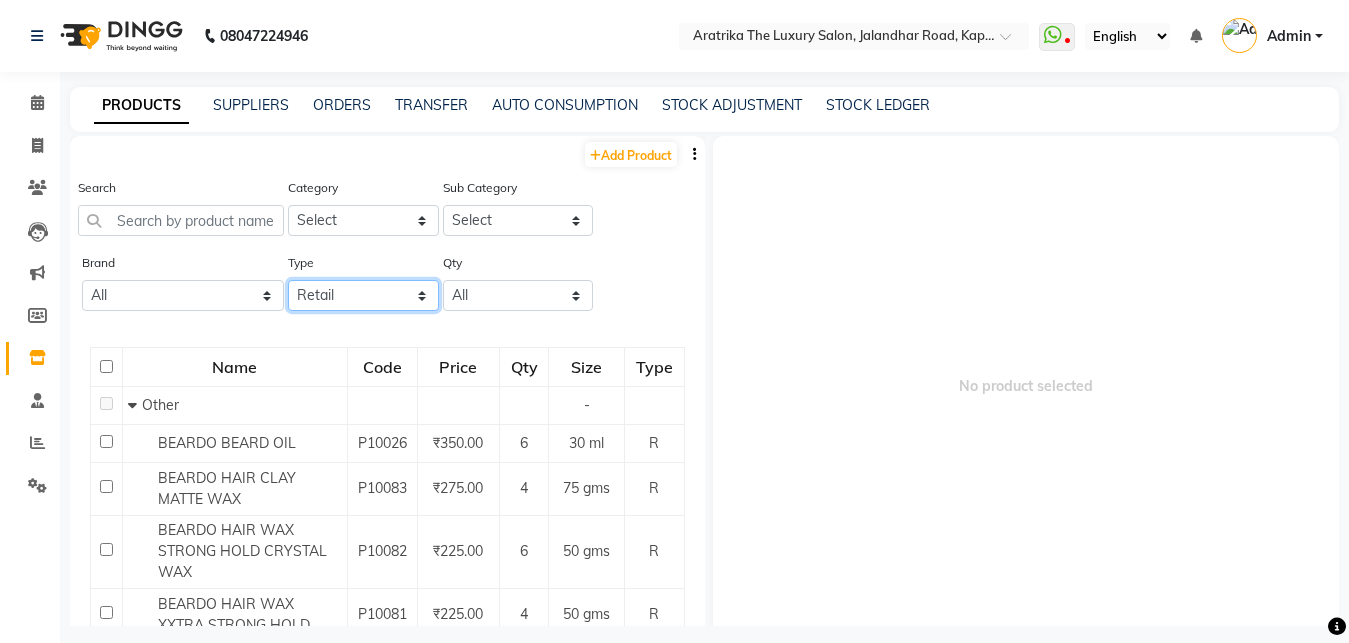 click on "Retail" 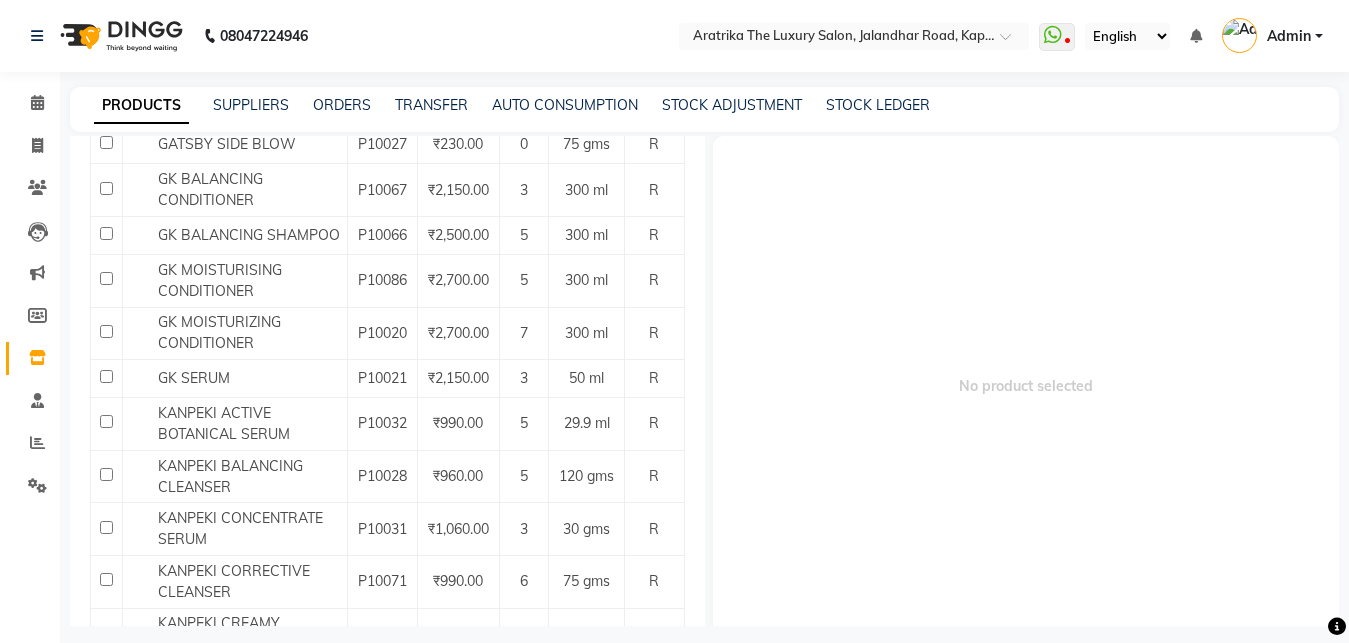 scroll, scrollTop: 728, scrollLeft: 0, axis: vertical 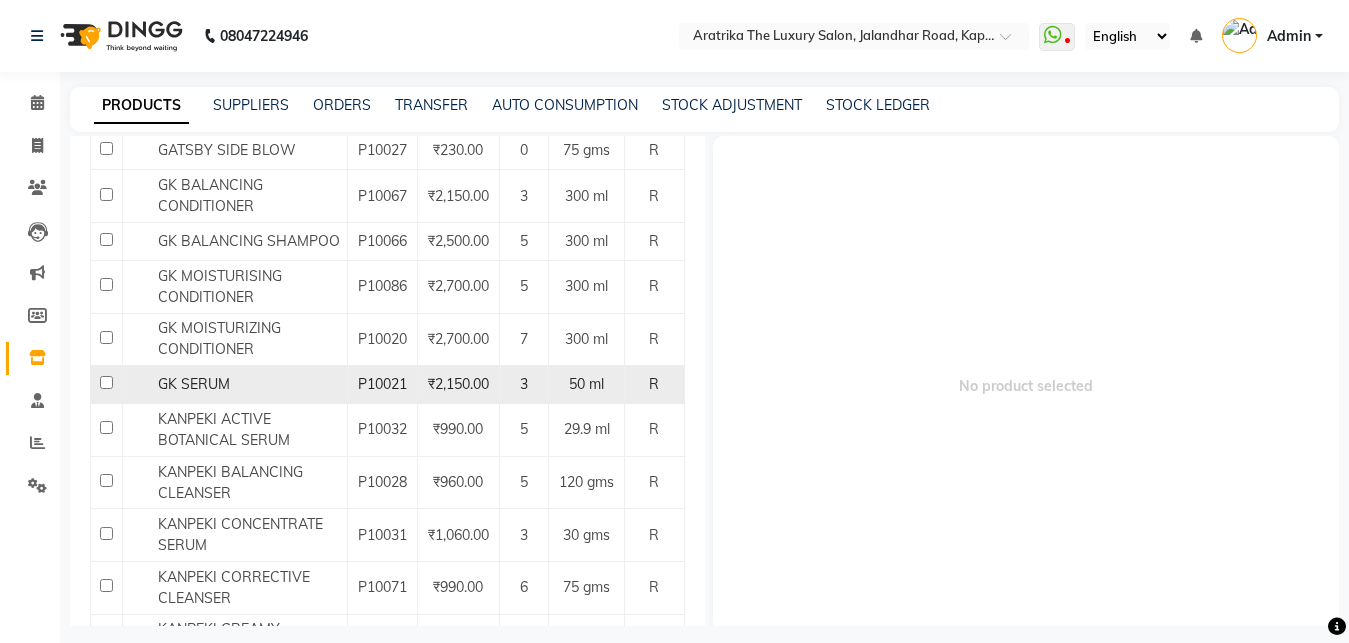 click on "GK SERUM" 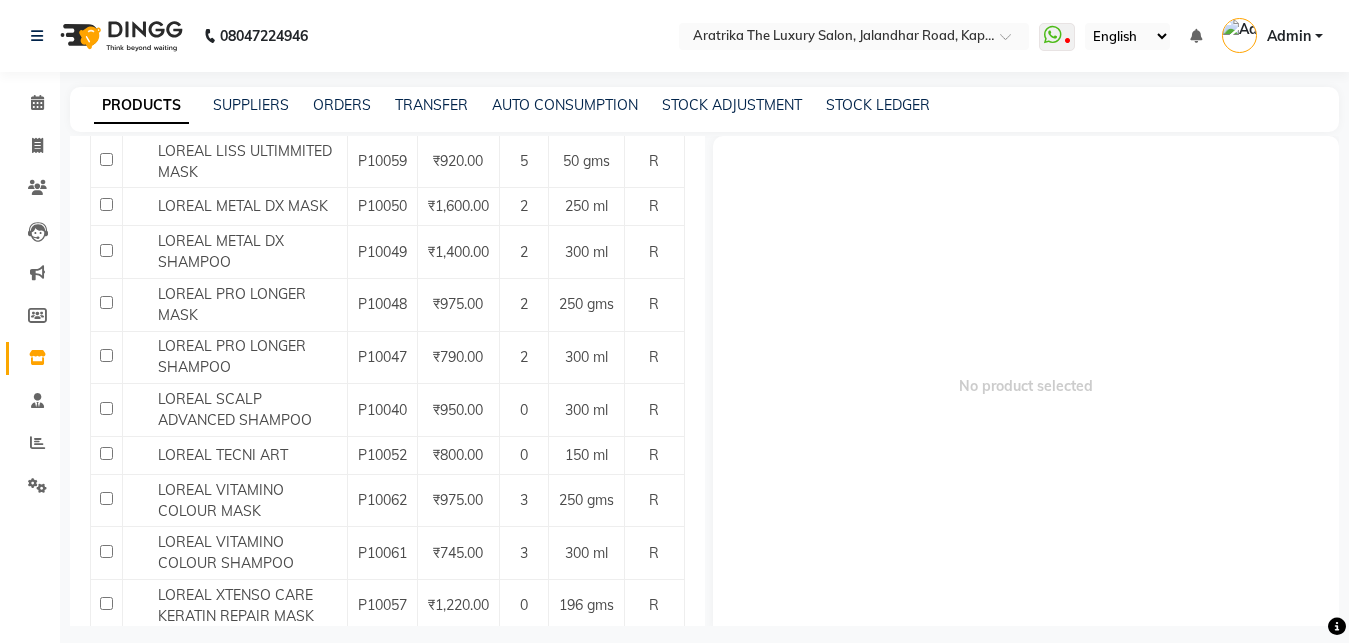 scroll, scrollTop: 2429, scrollLeft: 0, axis: vertical 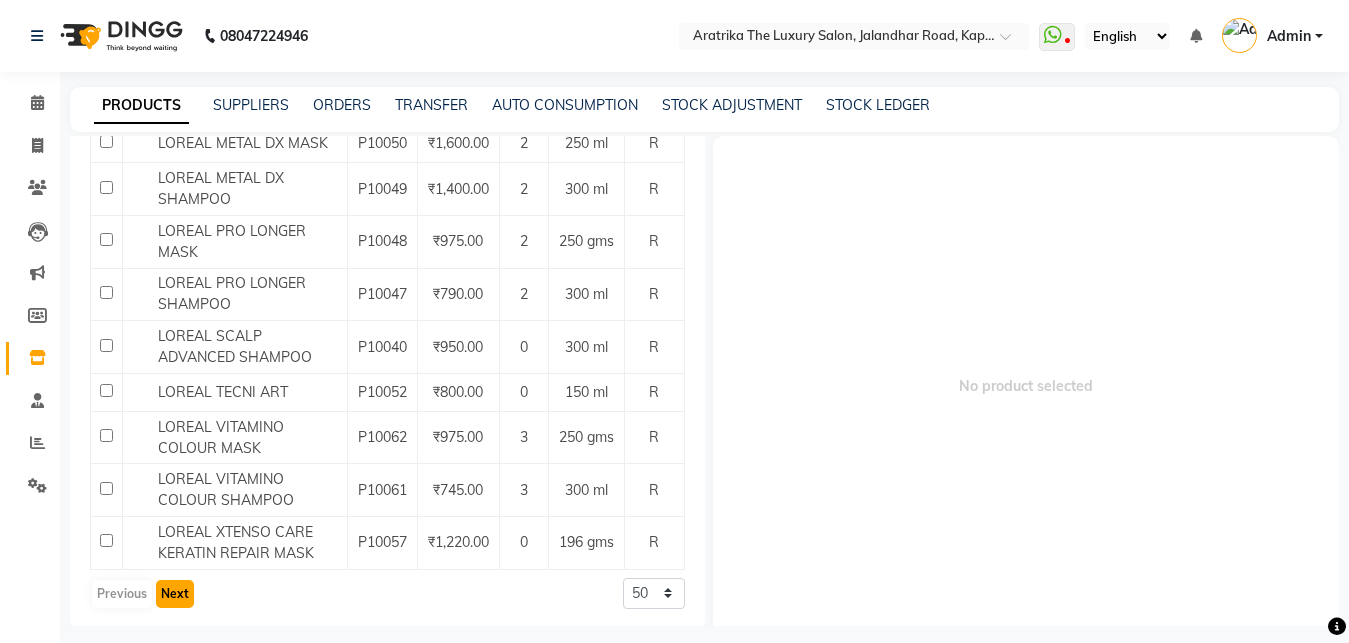 click on "Next" 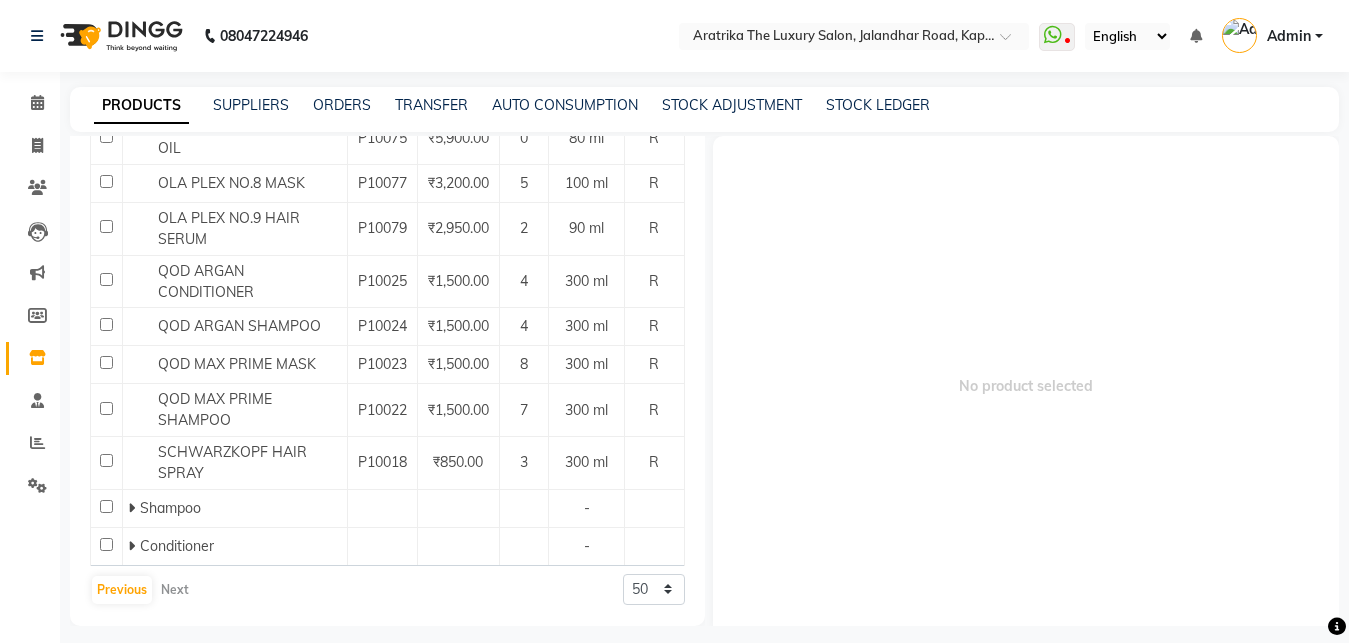 scroll, scrollTop: 0, scrollLeft: 0, axis: both 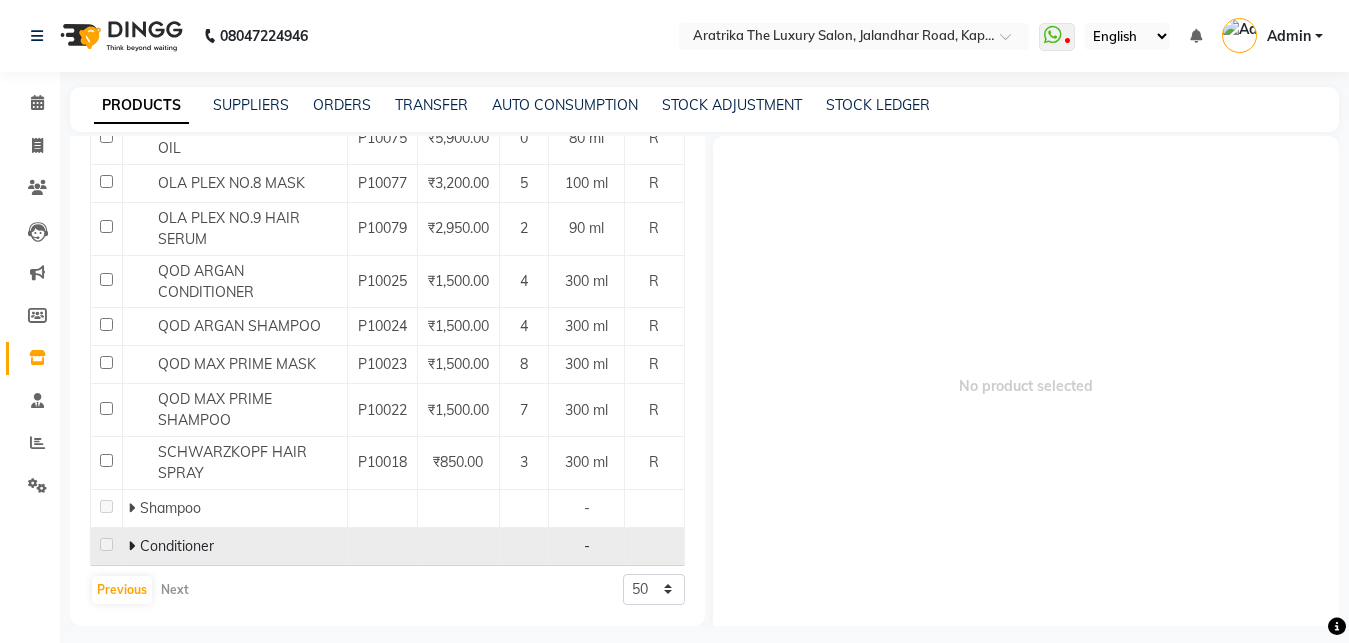 click 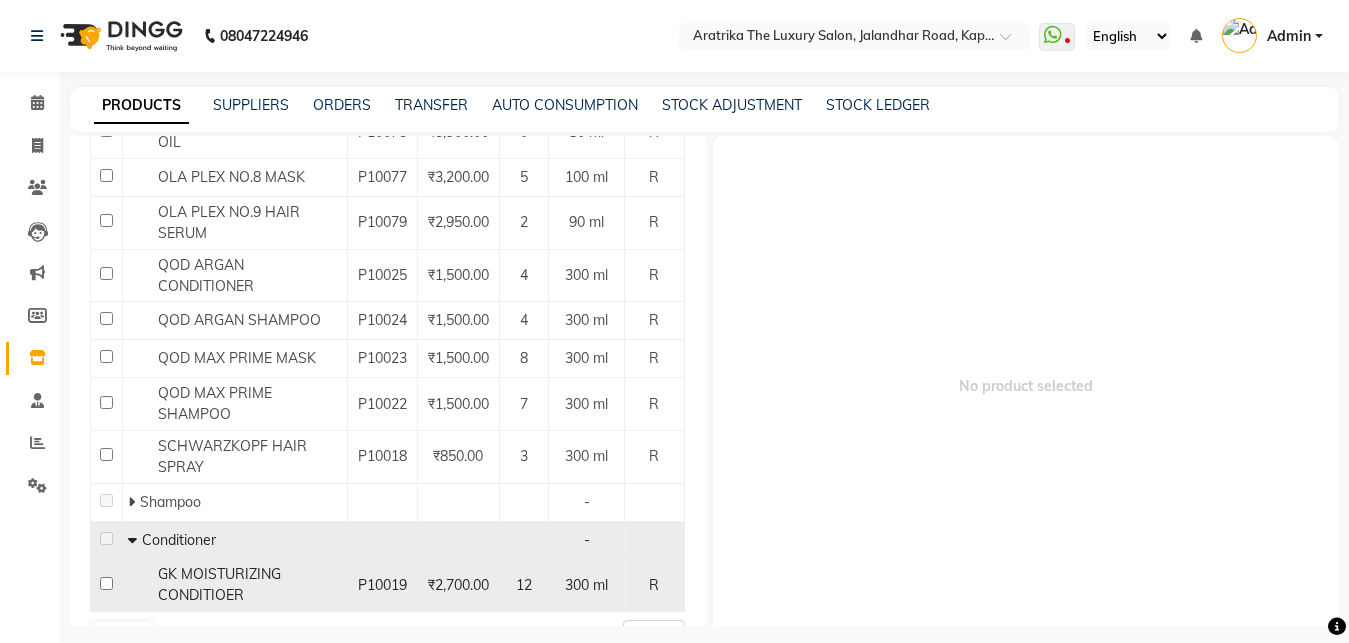 click on "GK MOISTURIZING CONDITIOER" 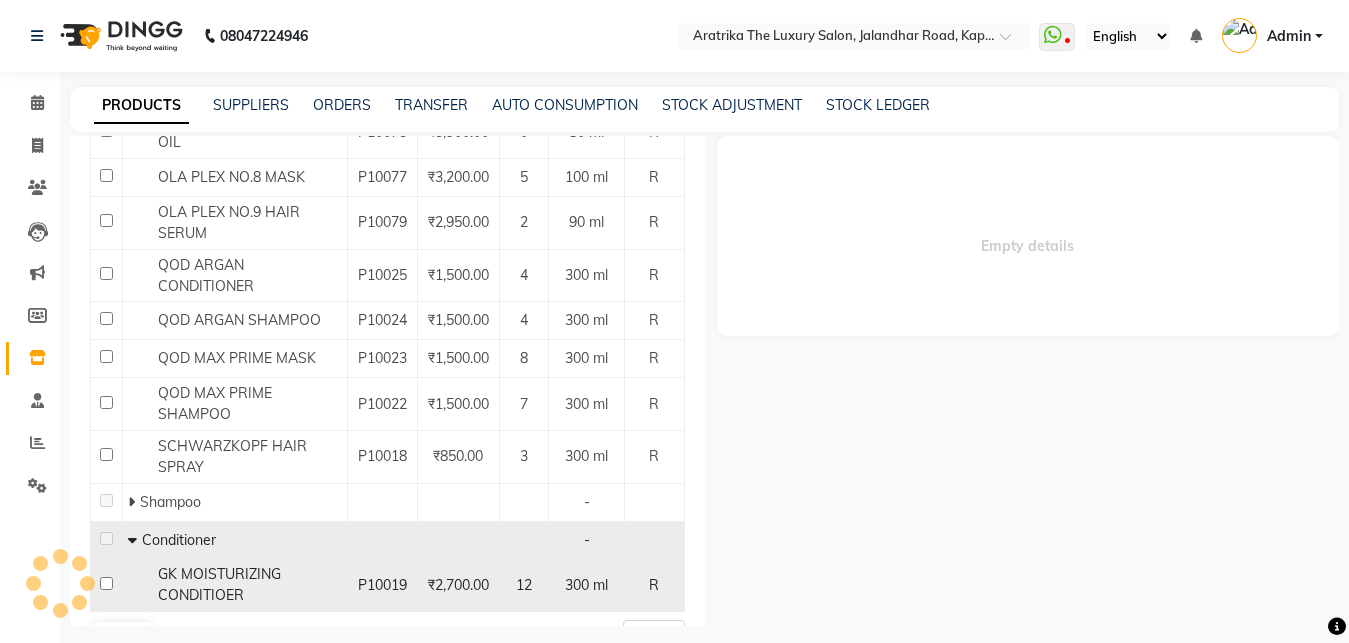 click on "GK MOISTURIZING CONDITIOER" 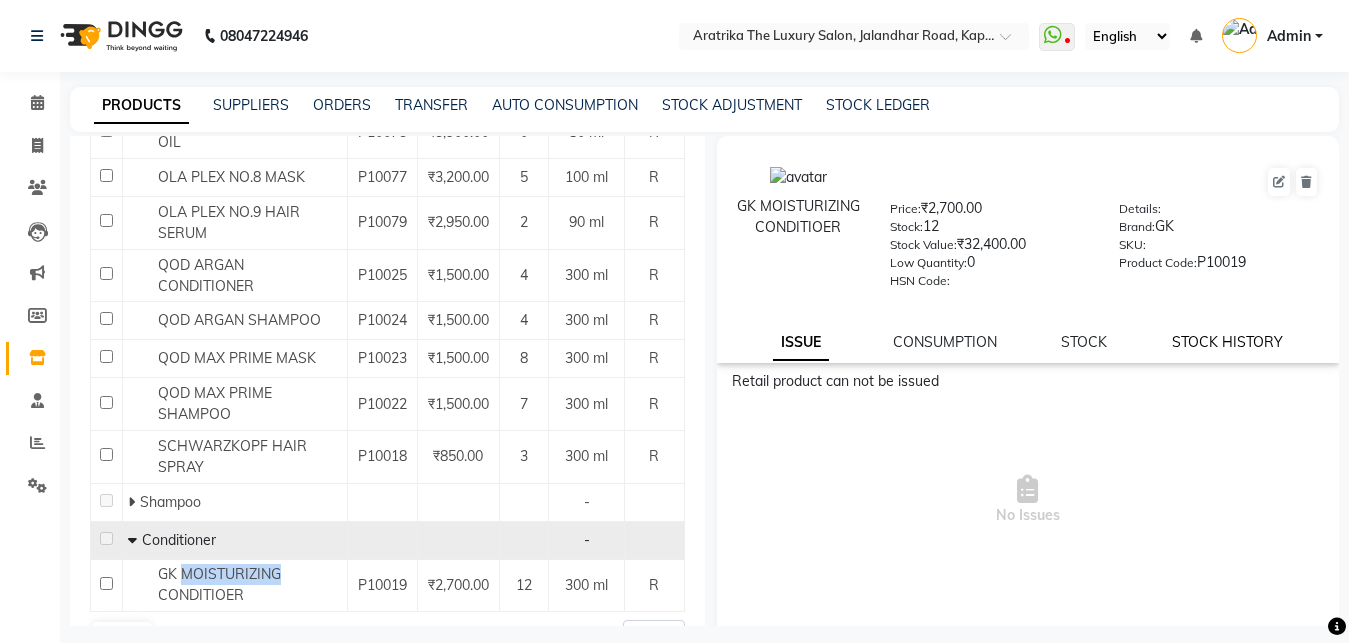 click on "STOCK HISTORY" 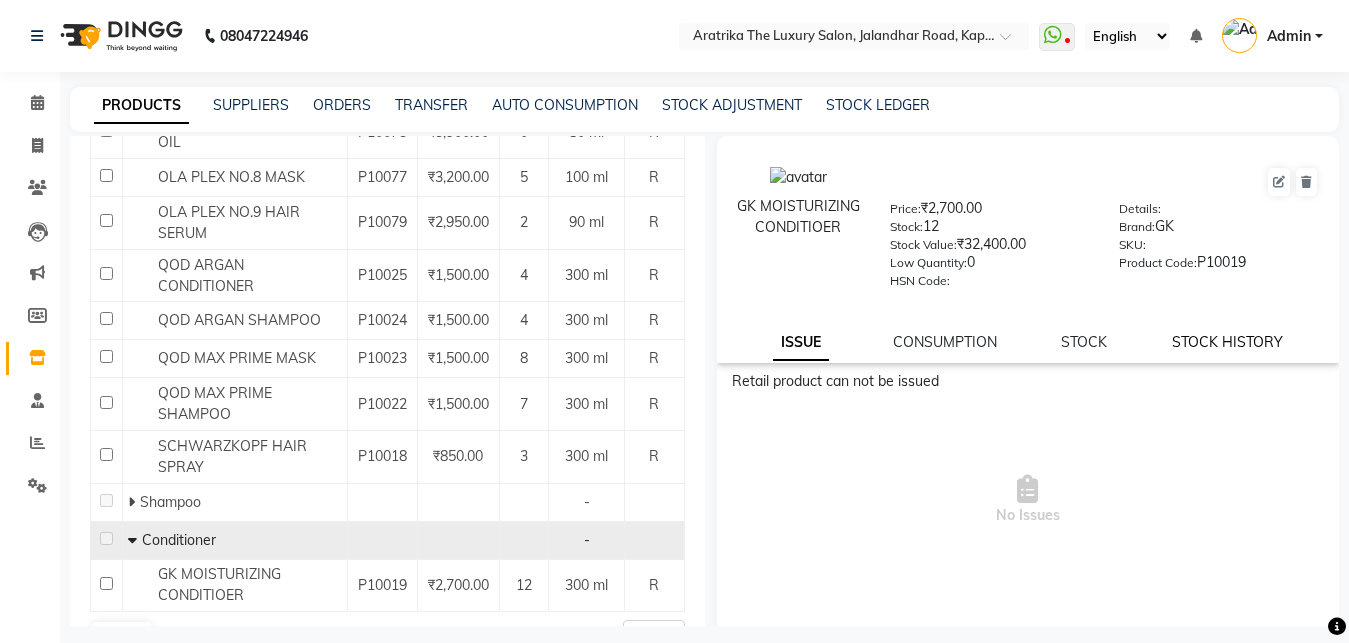select on "all" 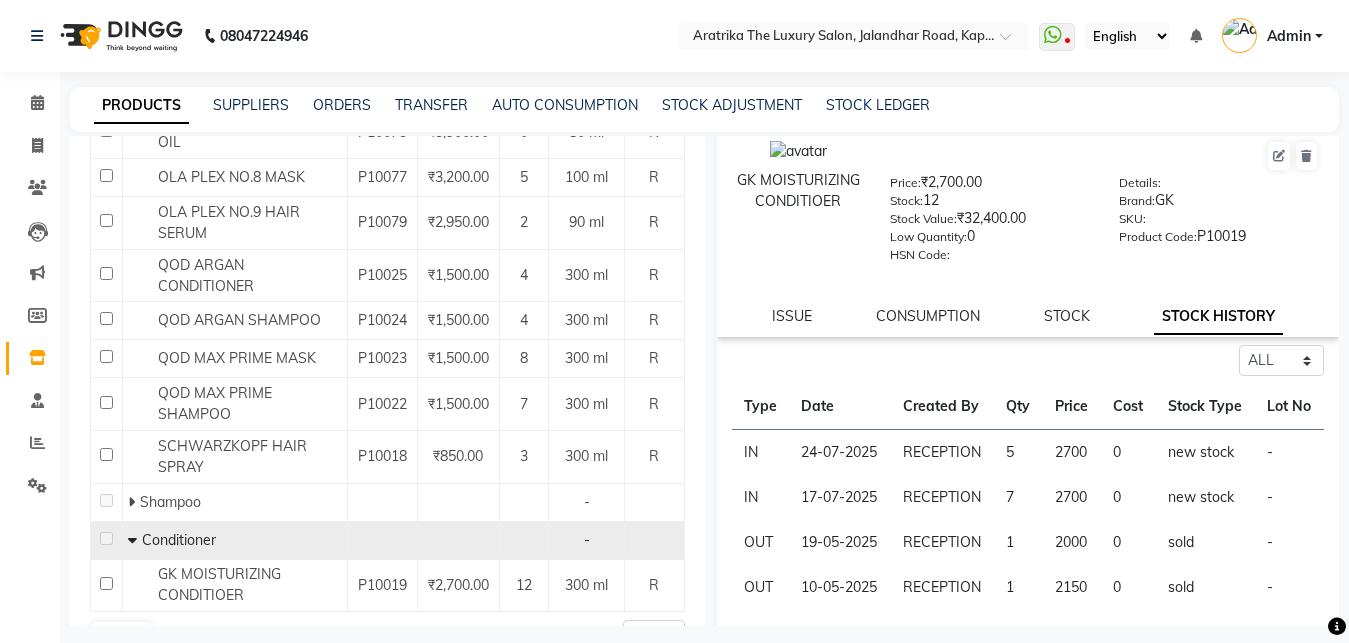 scroll, scrollTop: 0, scrollLeft: 0, axis: both 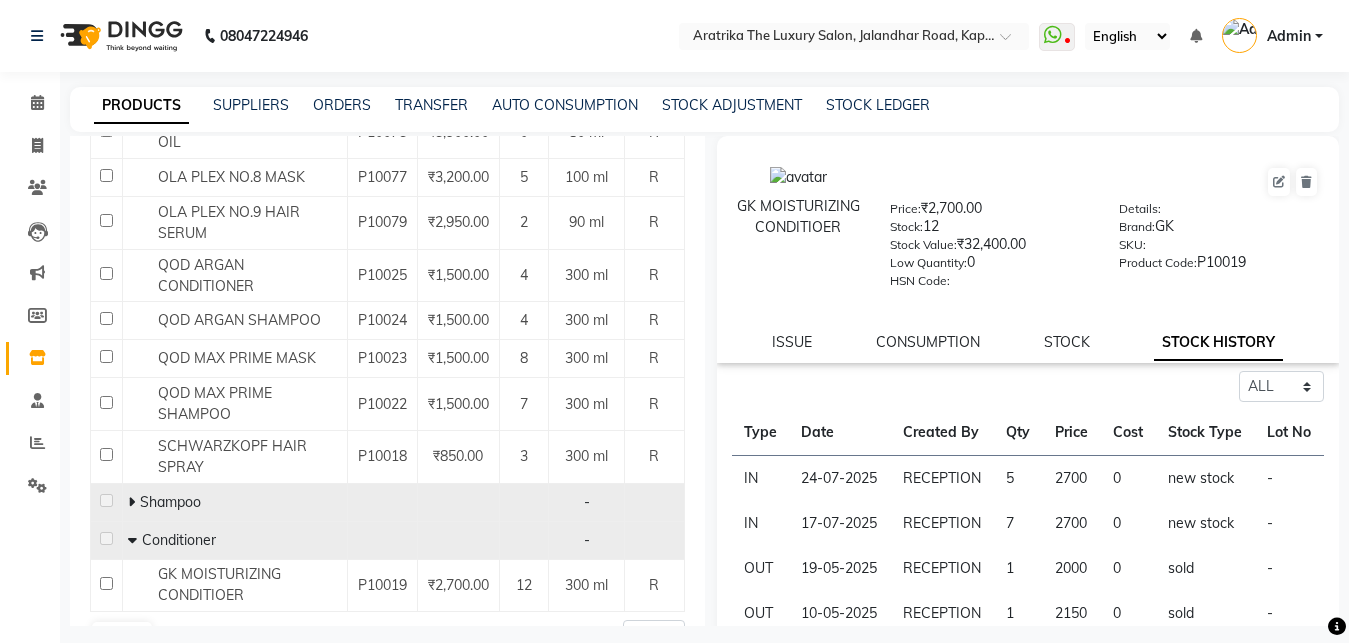 click 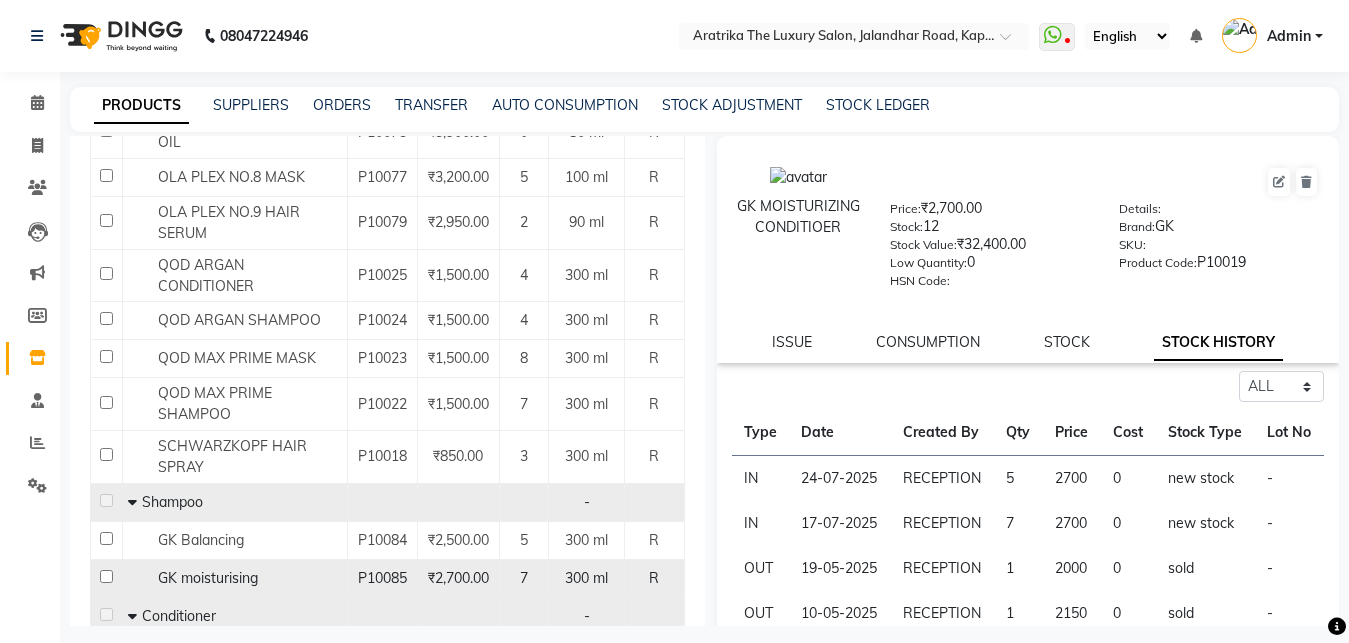 click on "GK moisturising" 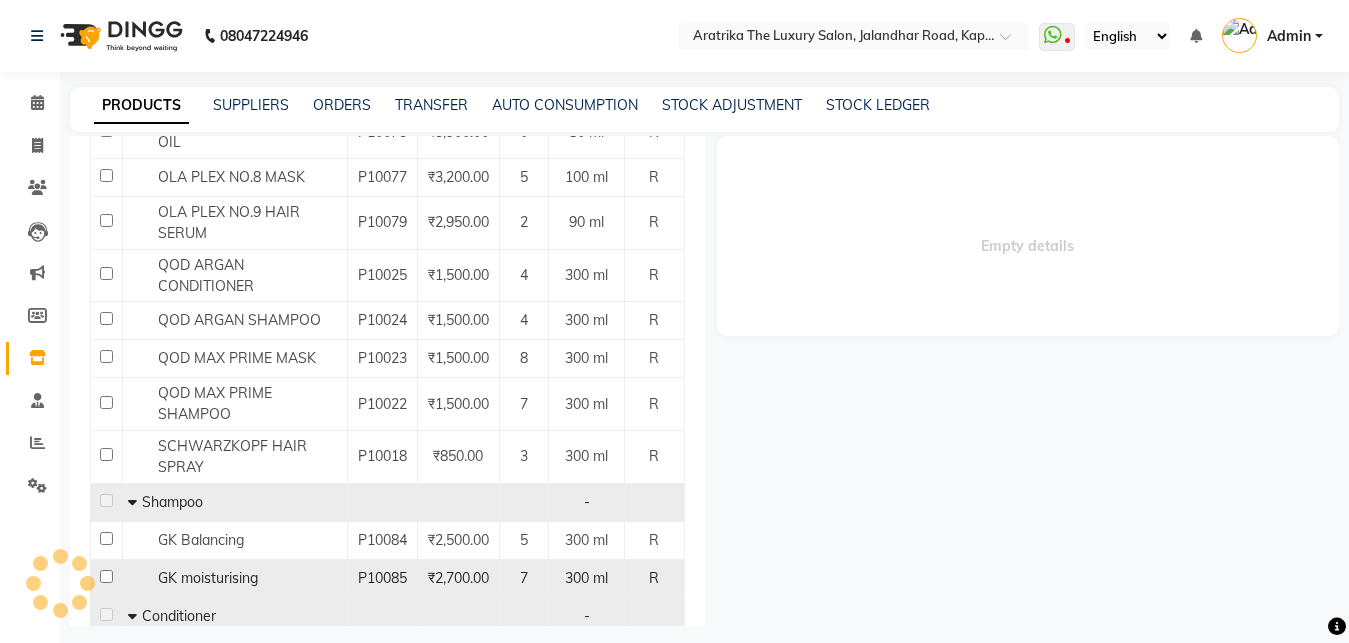 select on "all" 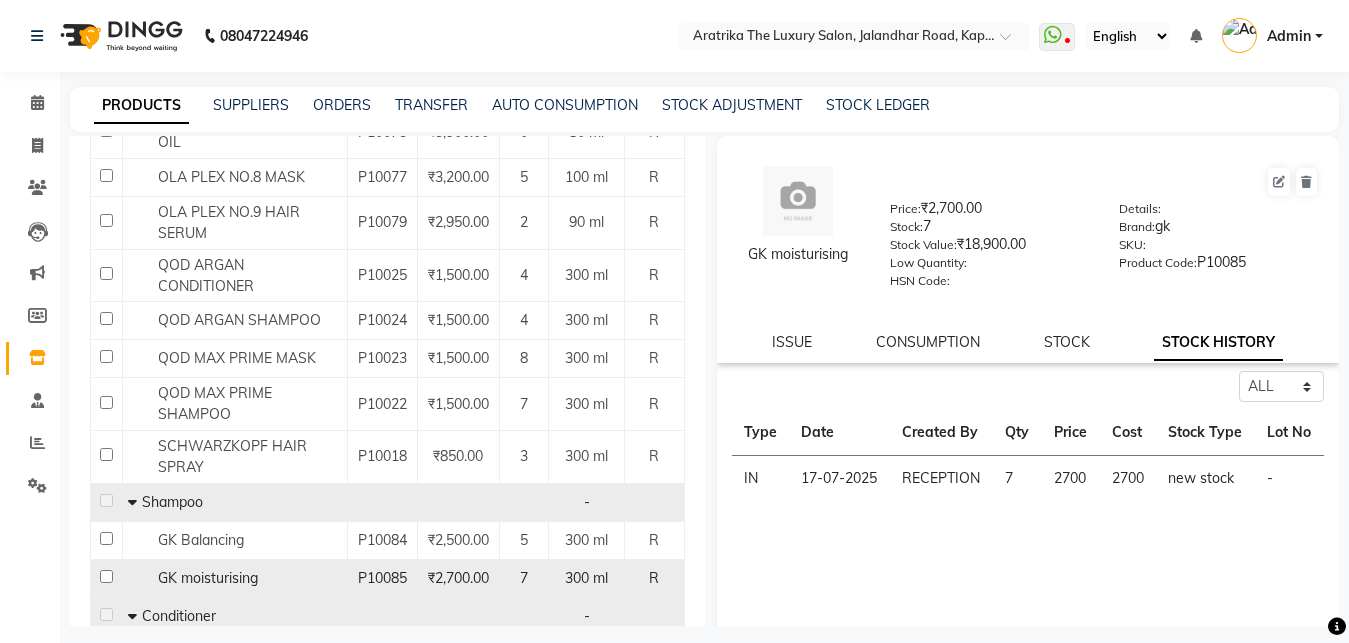 click 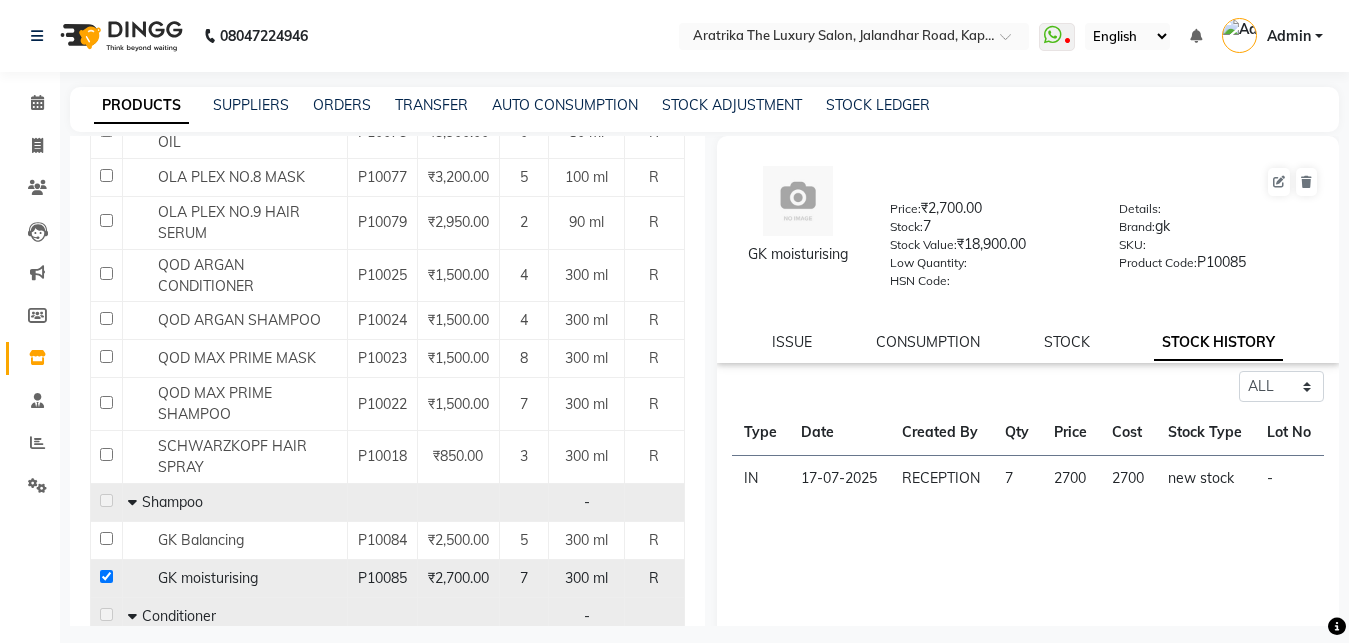 checkbox on "true" 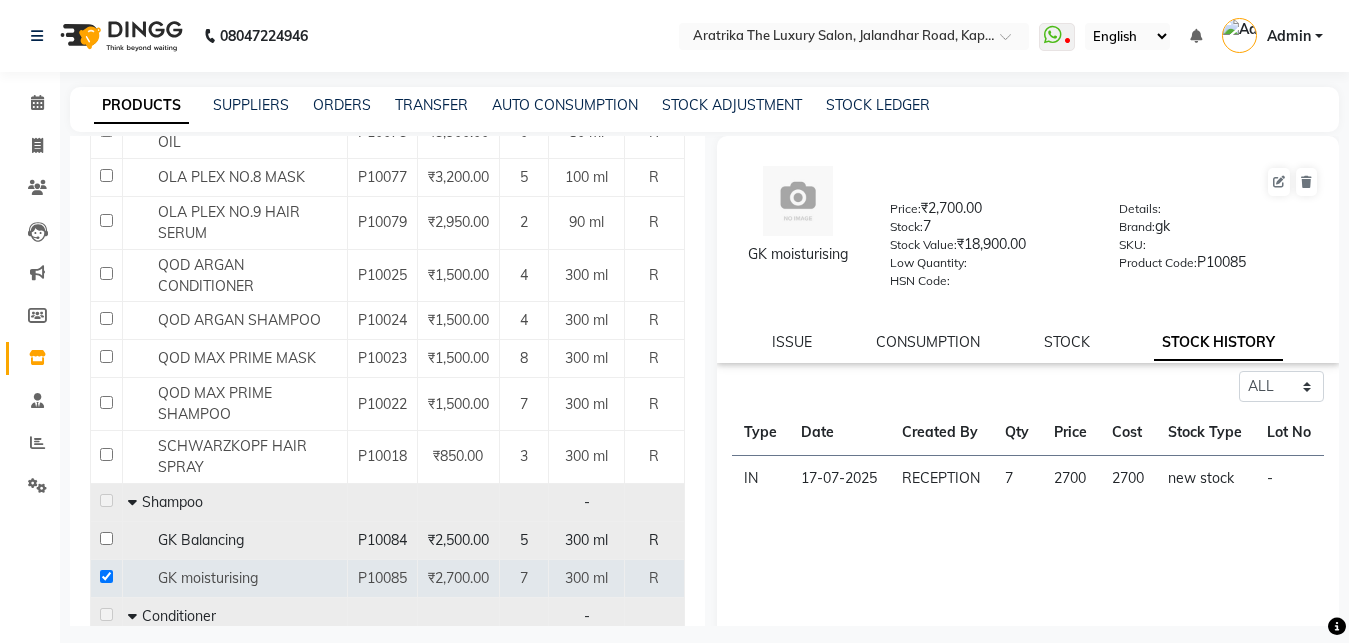 click 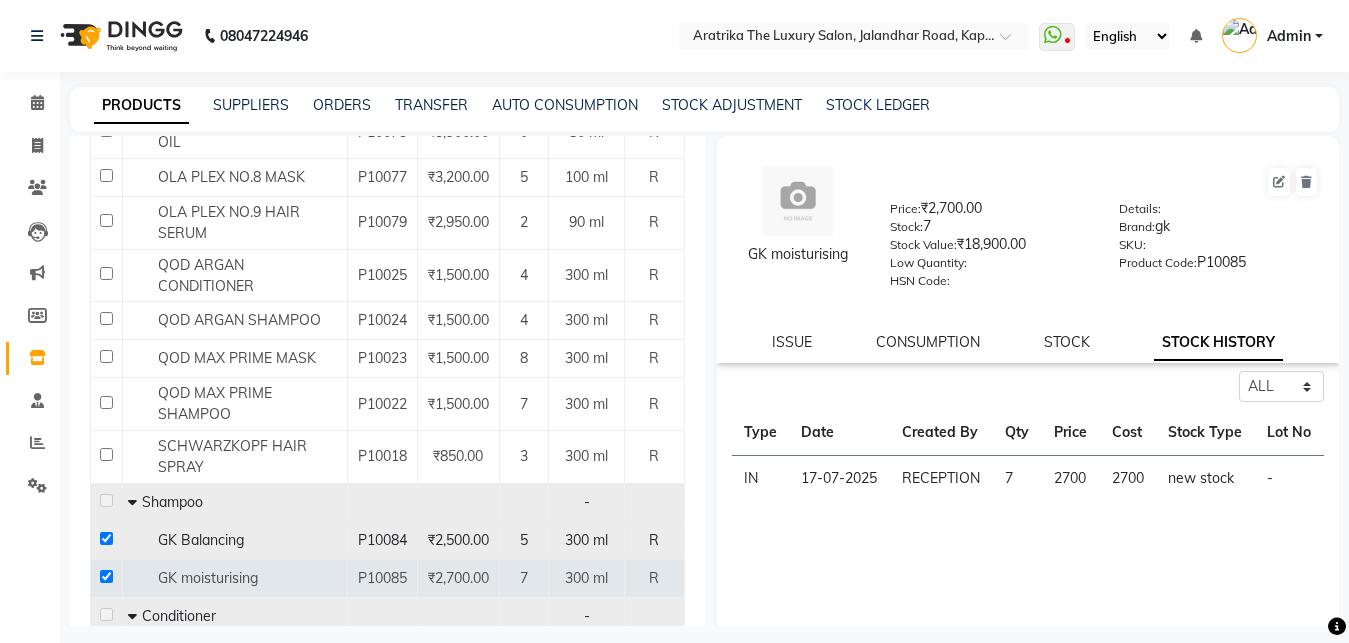 checkbox on "true" 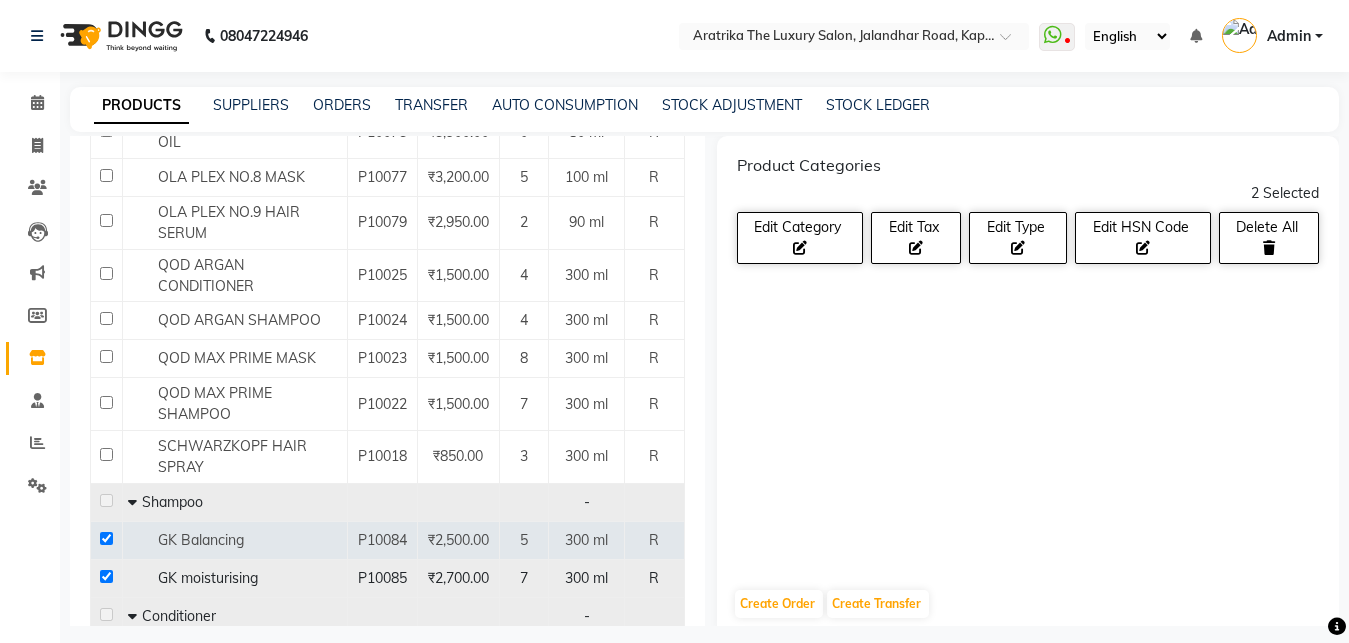click 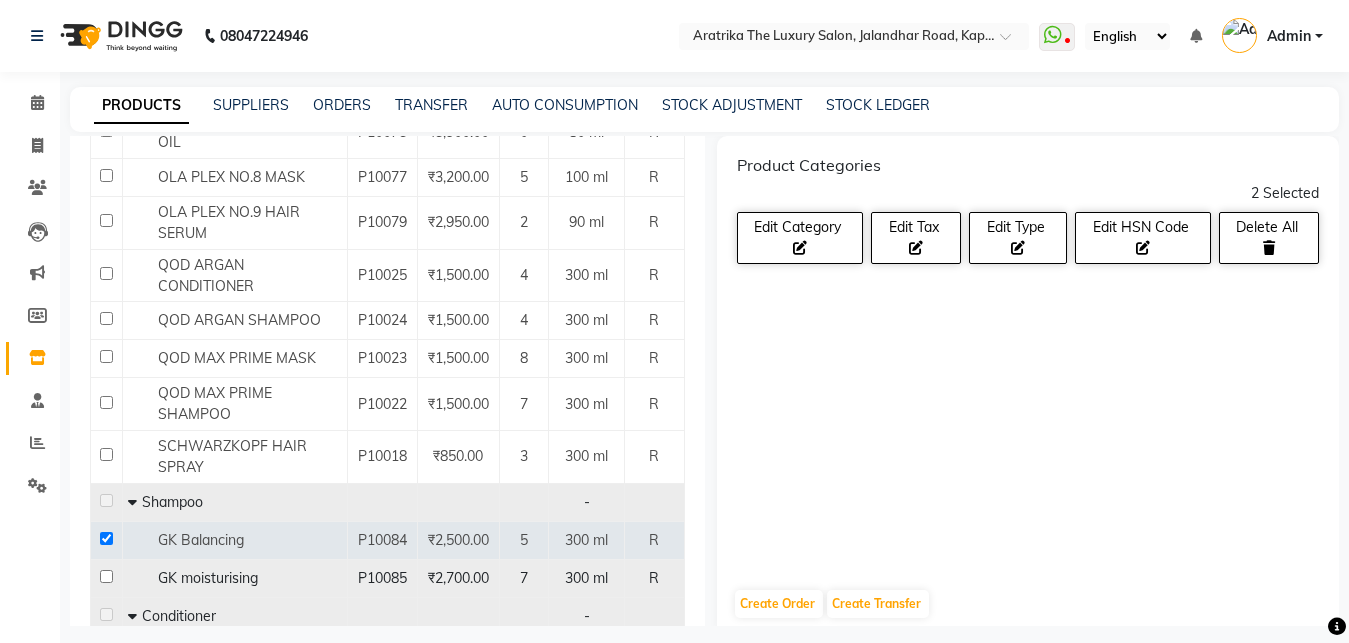 checkbox on "false" 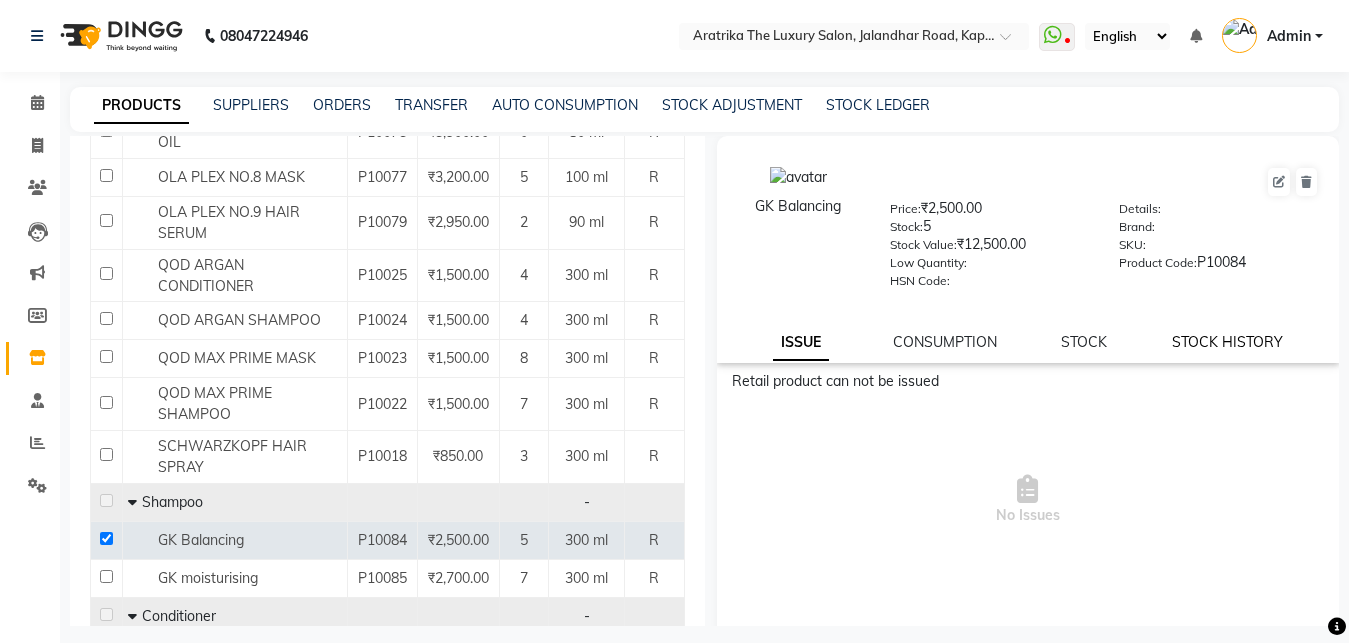 click on "STOCK HISTORY" 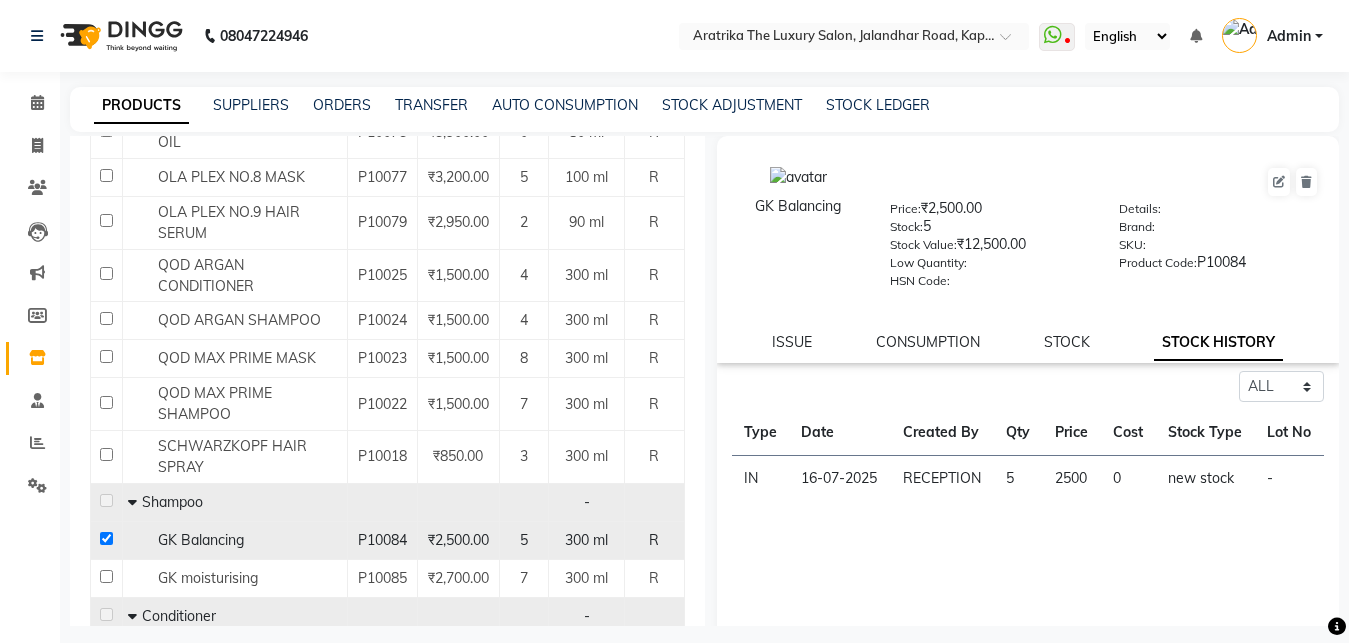 click 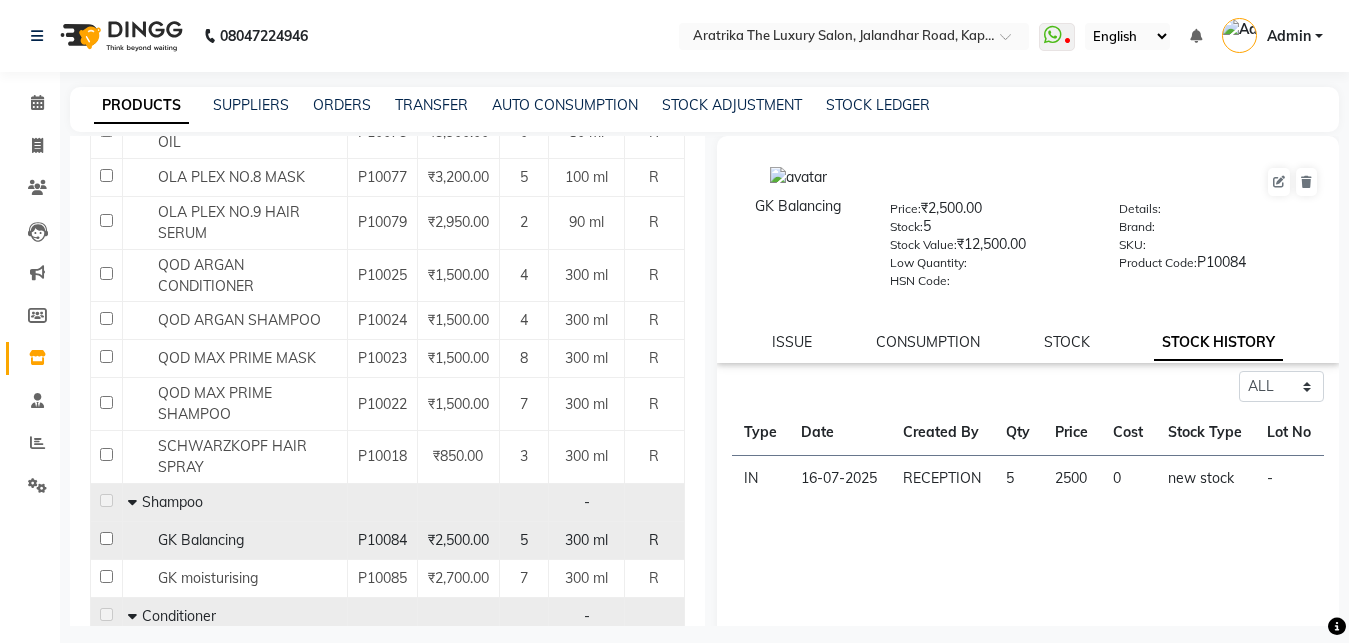 checkbox on "false" 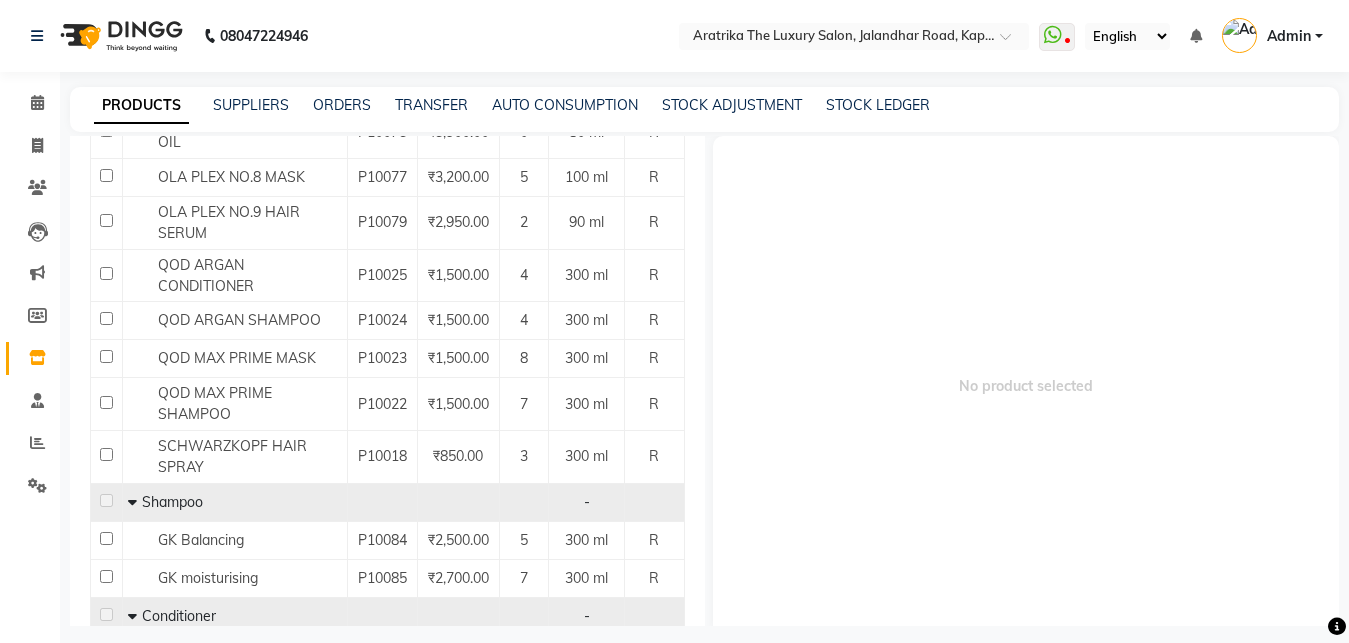 scroll, scrollTop: 949, scrollLeft: 0, axis: vertical 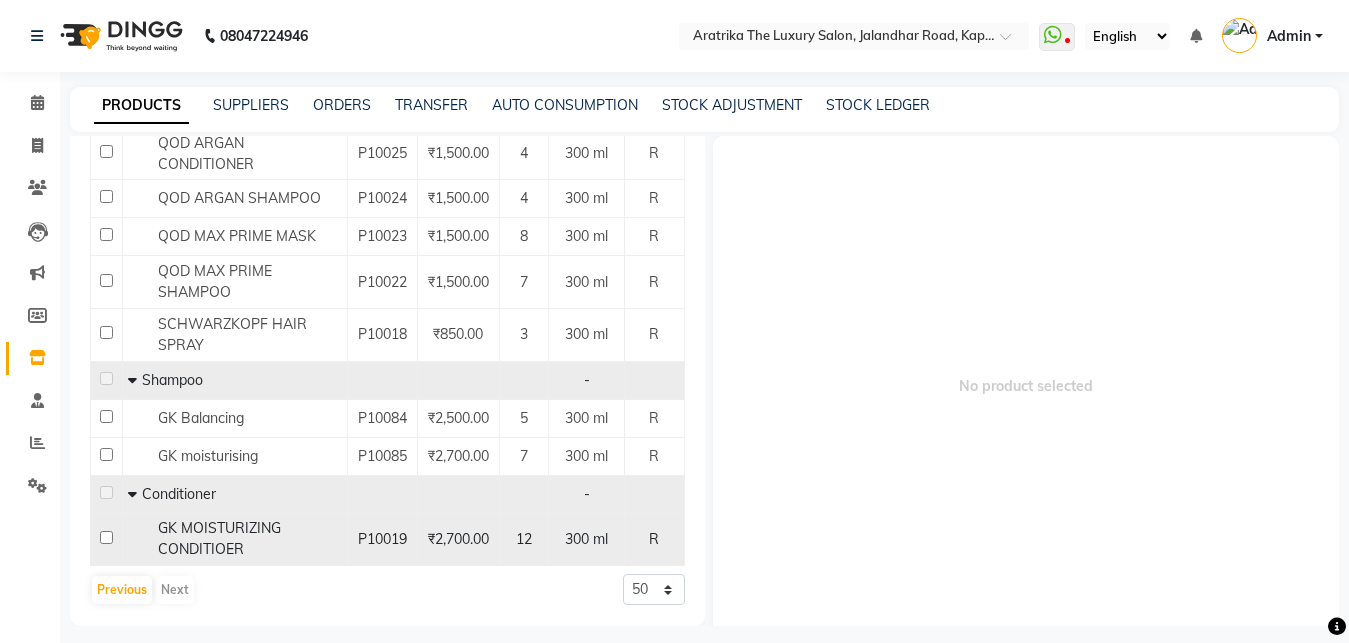click 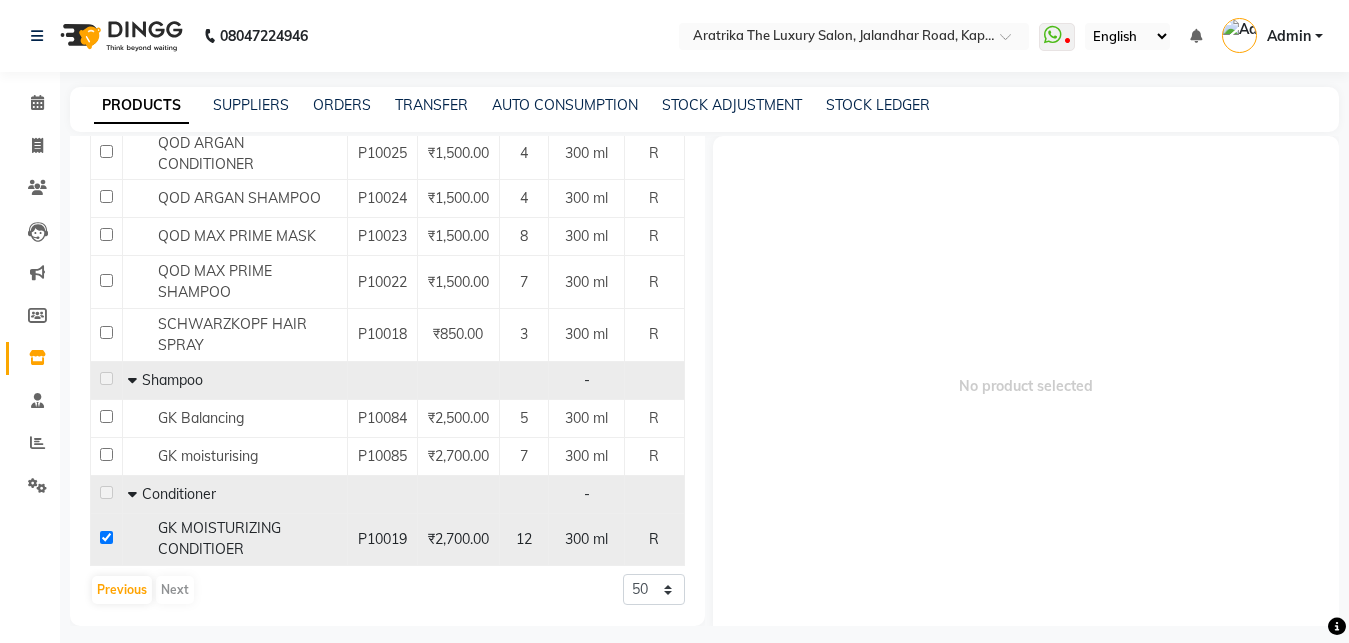 checkbox on "true" 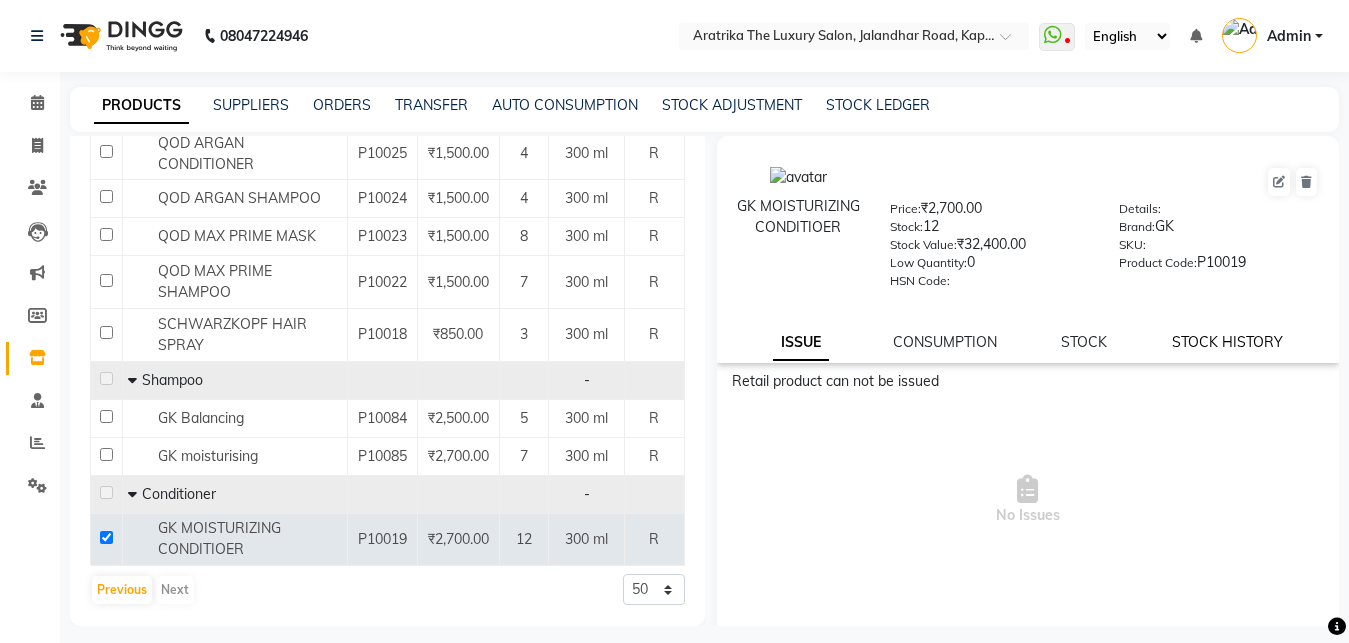 click on "STOCK HISTORY" 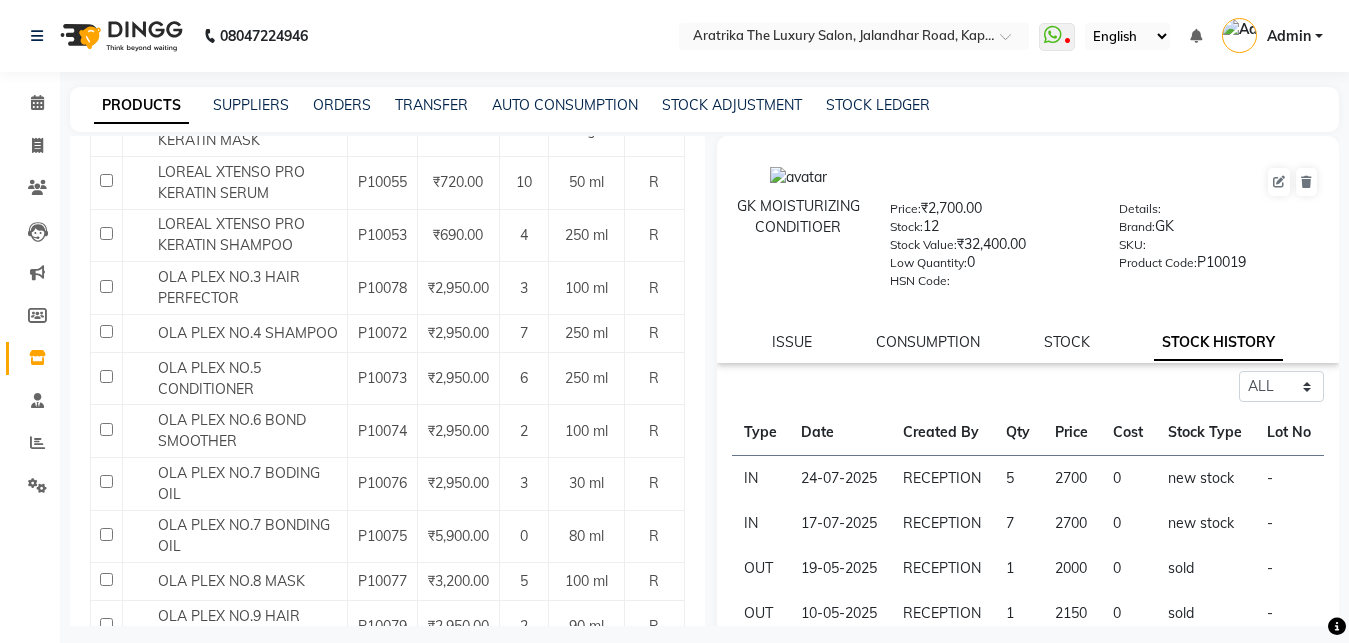 scroll, scrollTop: 0, scrollLeft: 0, axis: both 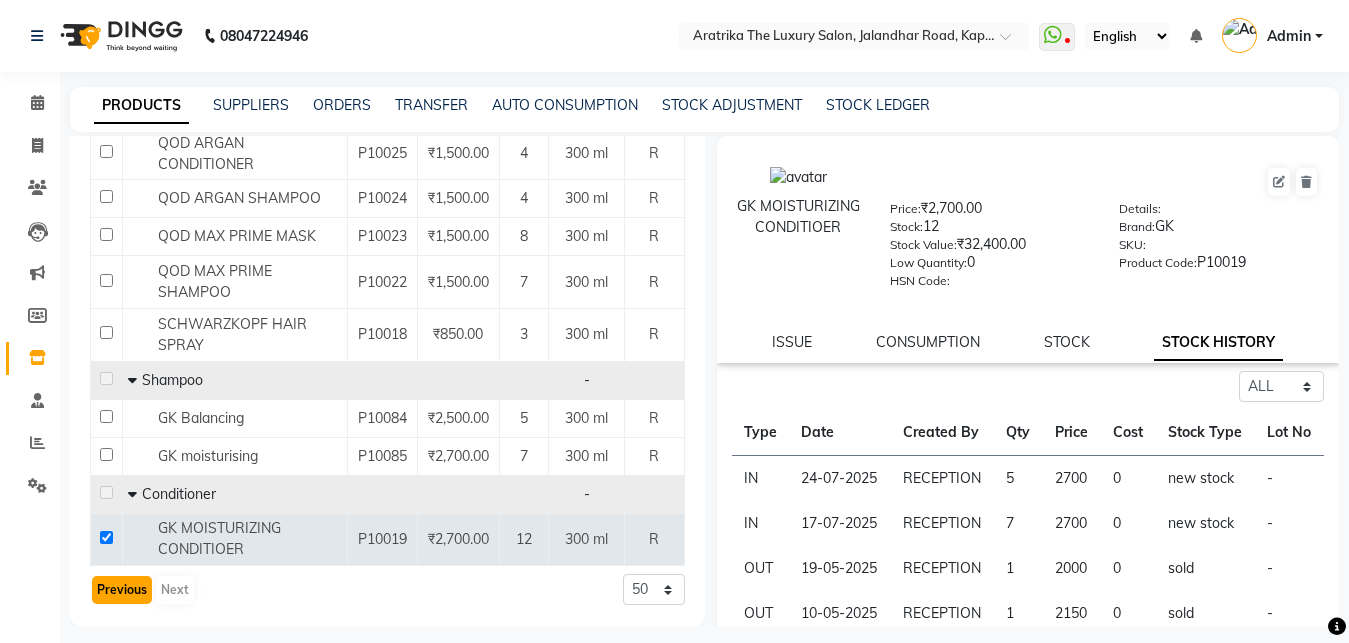 click on "Previous" 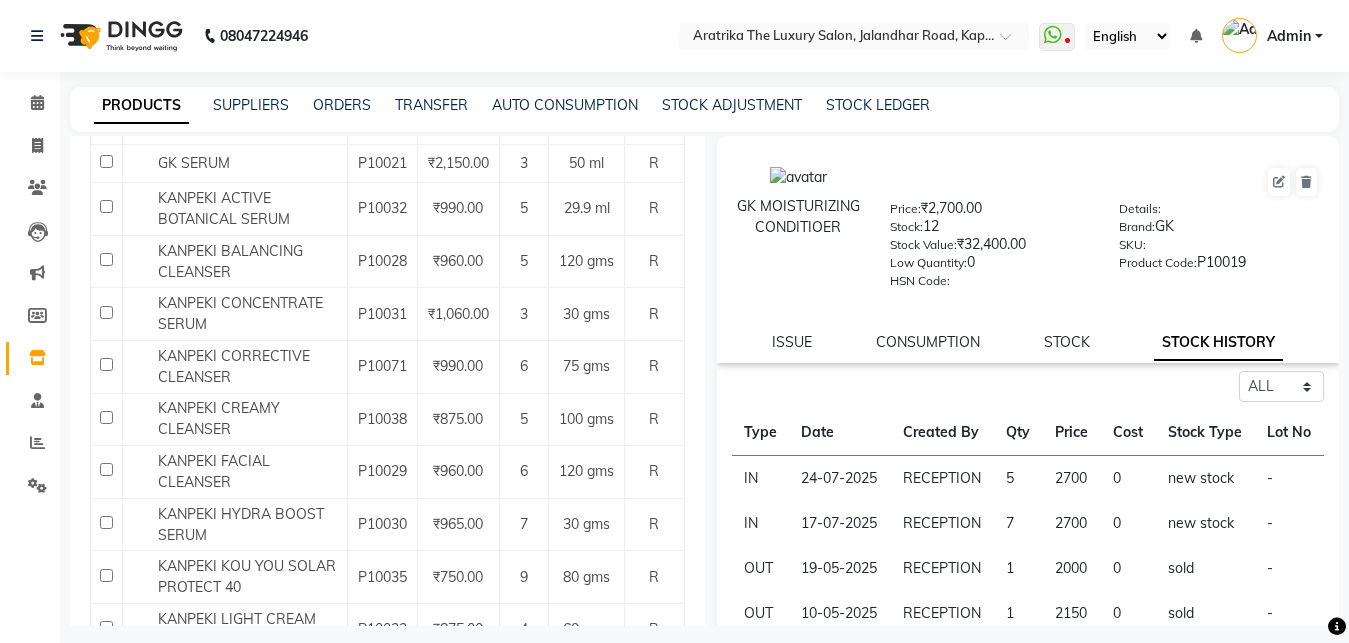 scroll, scrollTop: 0, scrollLeft: 0, axis: both 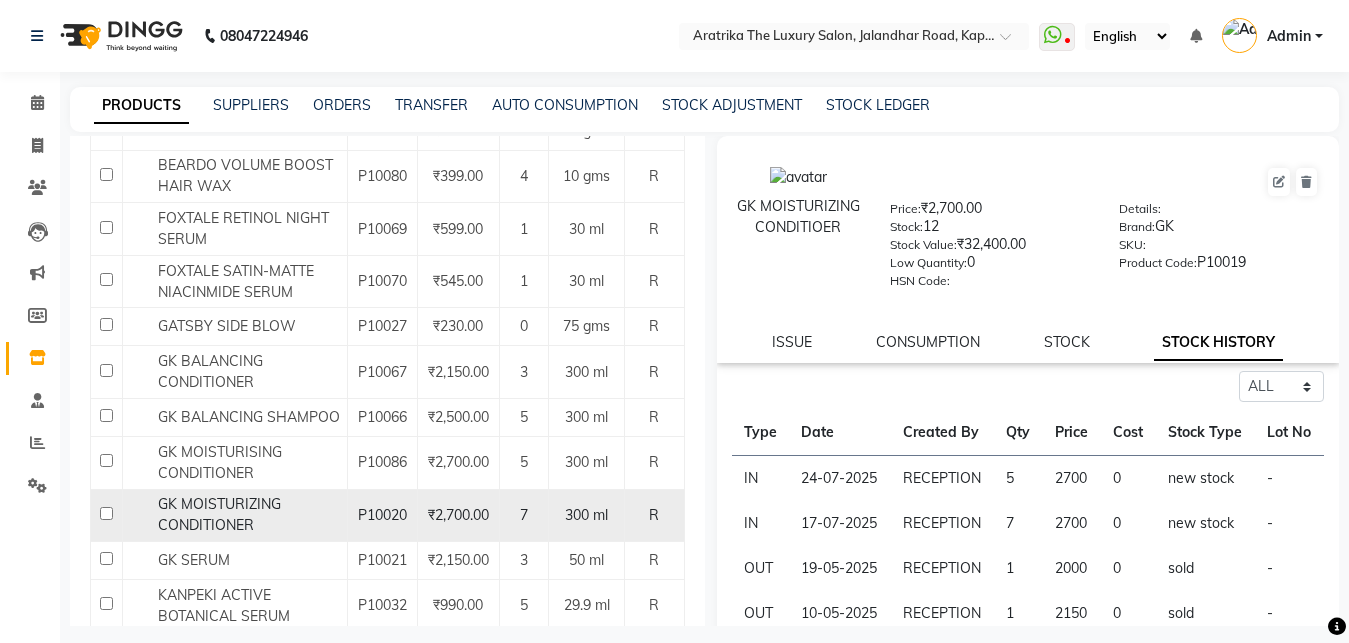 click 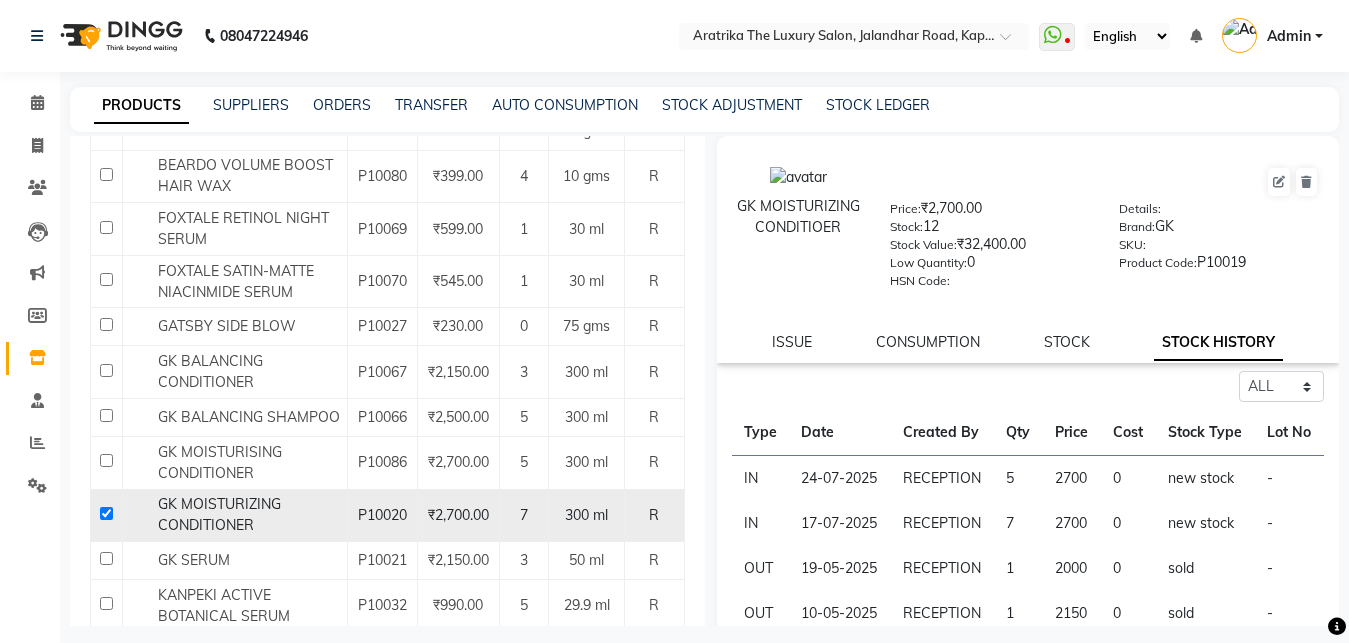 checkbox on "true" 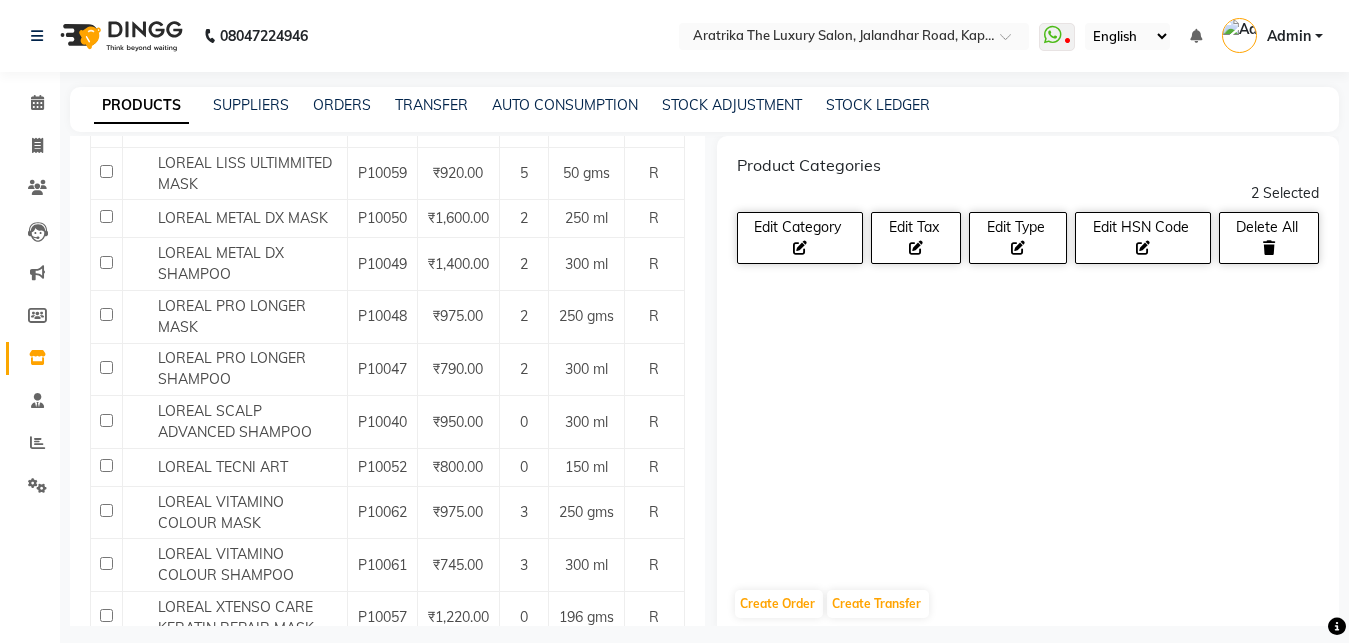 scroll, scrollTop: 2429, scrollLeft: 0, axis: vertical 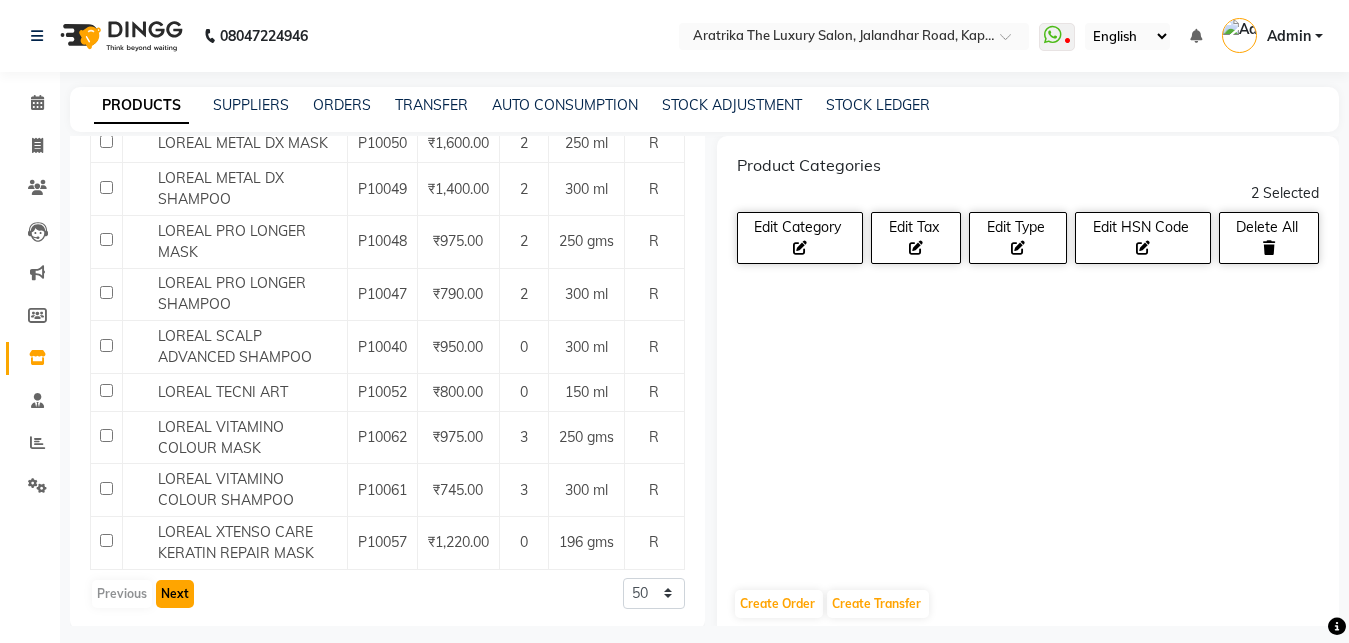 click on "Next" 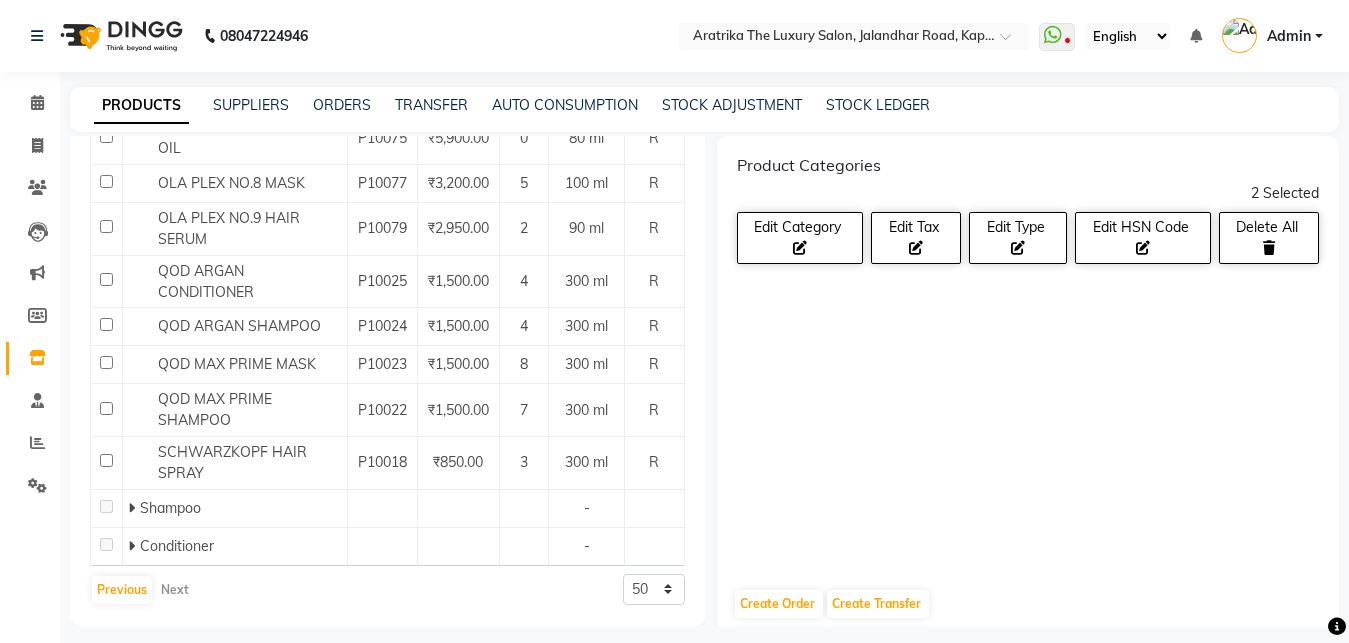 scroll, scrollTop: 0, scrollLeft: 0, axis: both 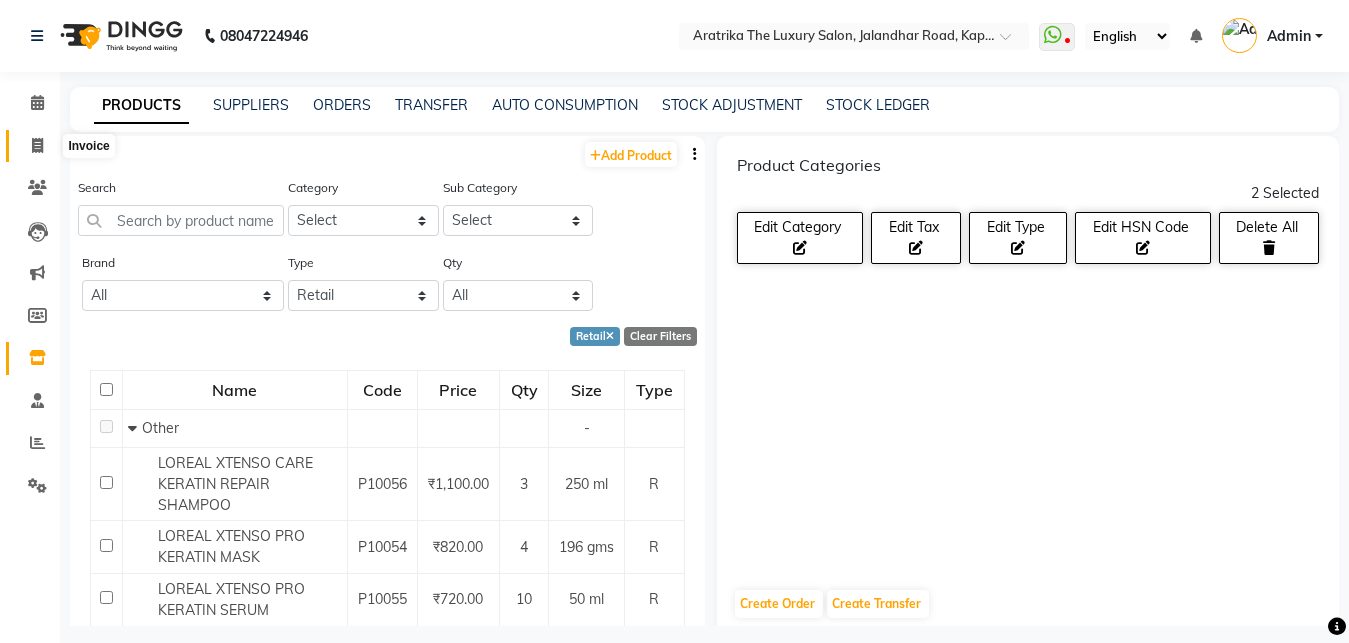 click 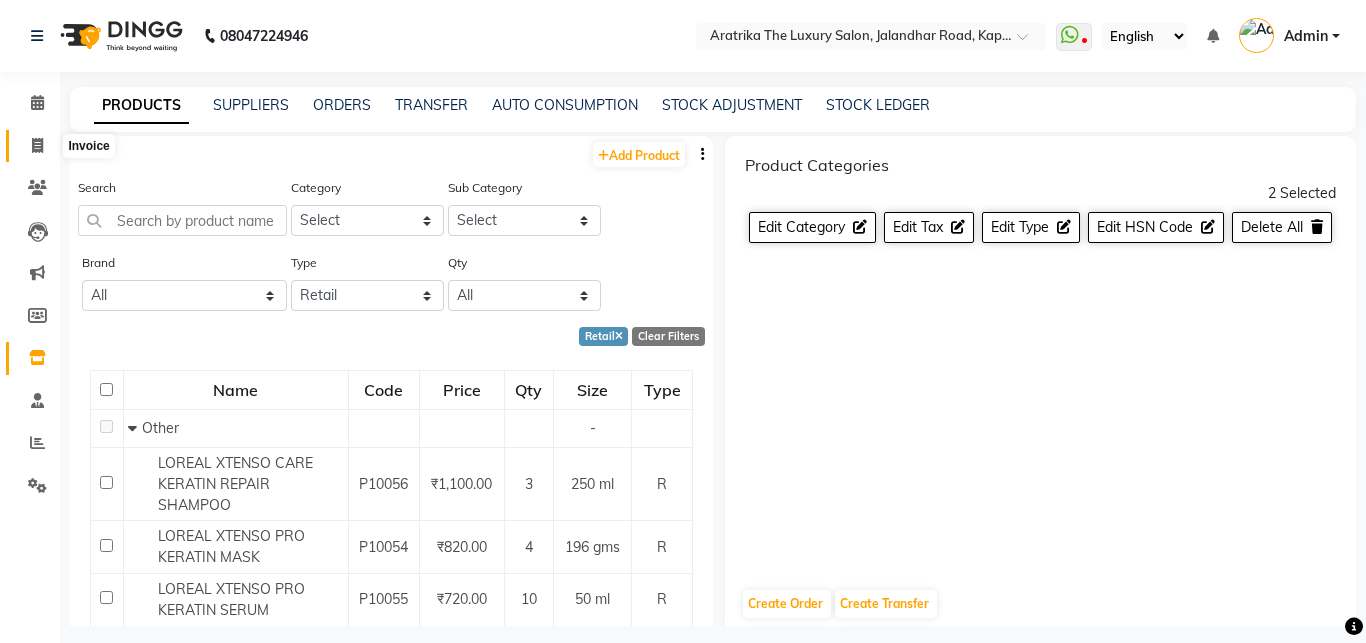 select on "service" 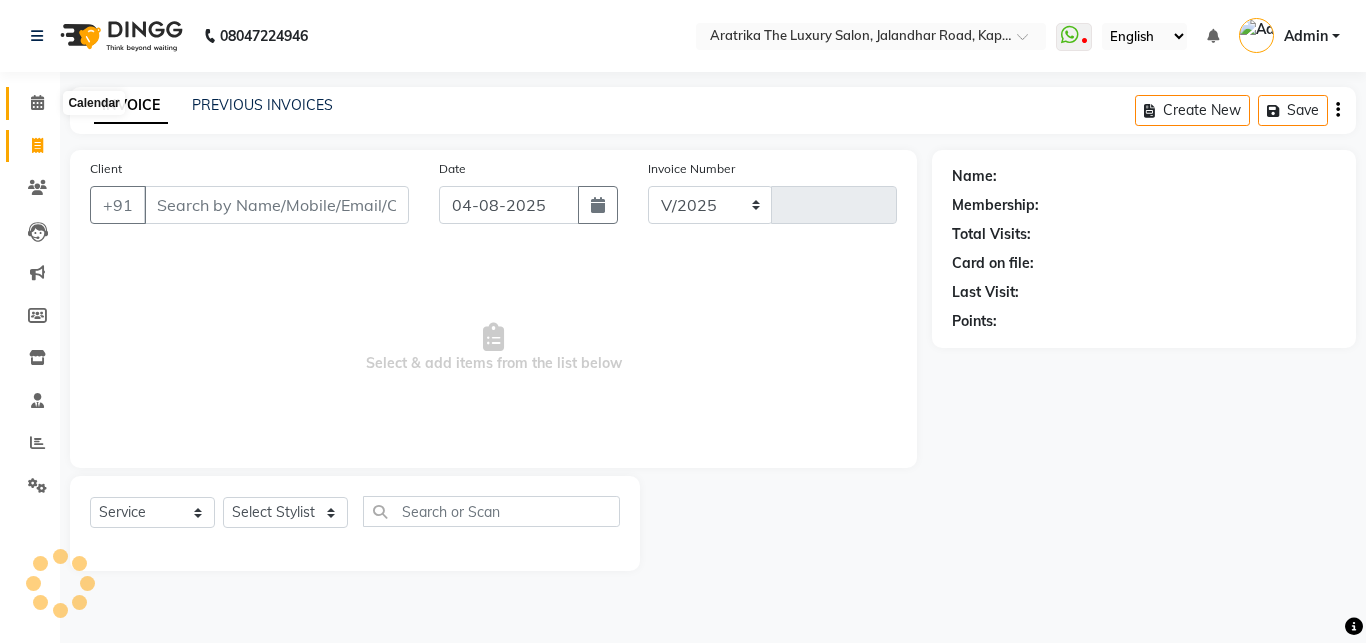 select on "7179" 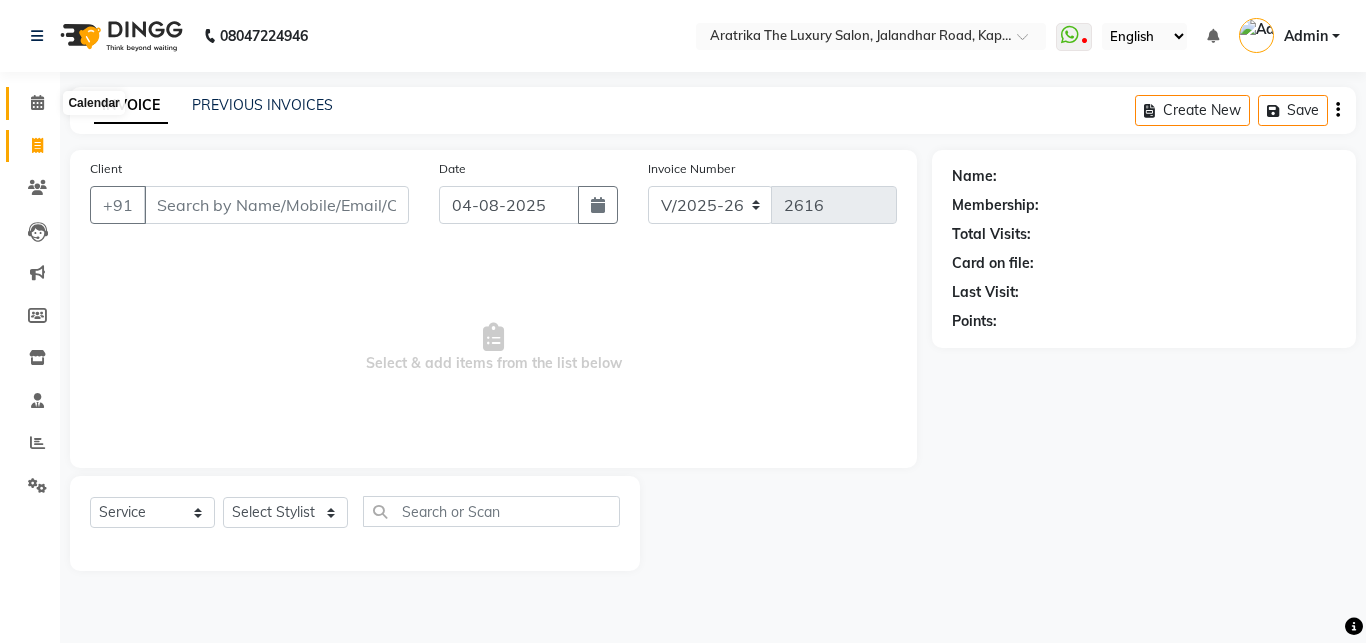 click 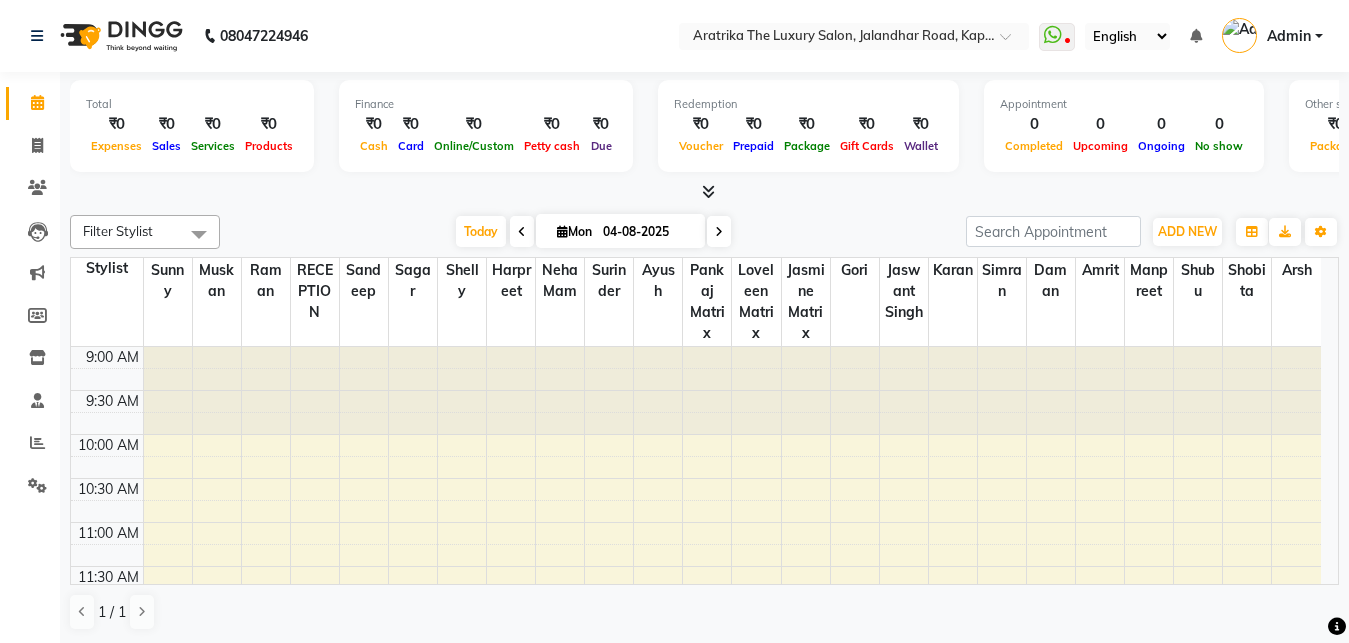 click at bounding box center [708, 191] 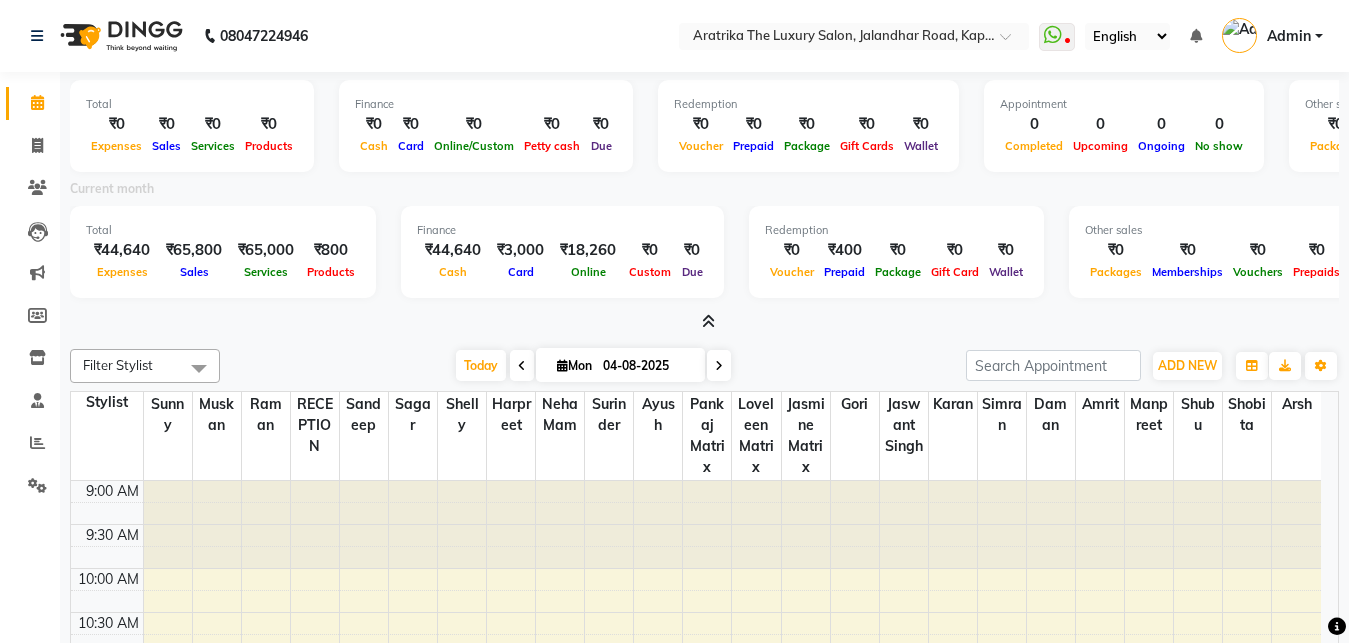click on "Admin" at bounding box center [1289, 36] 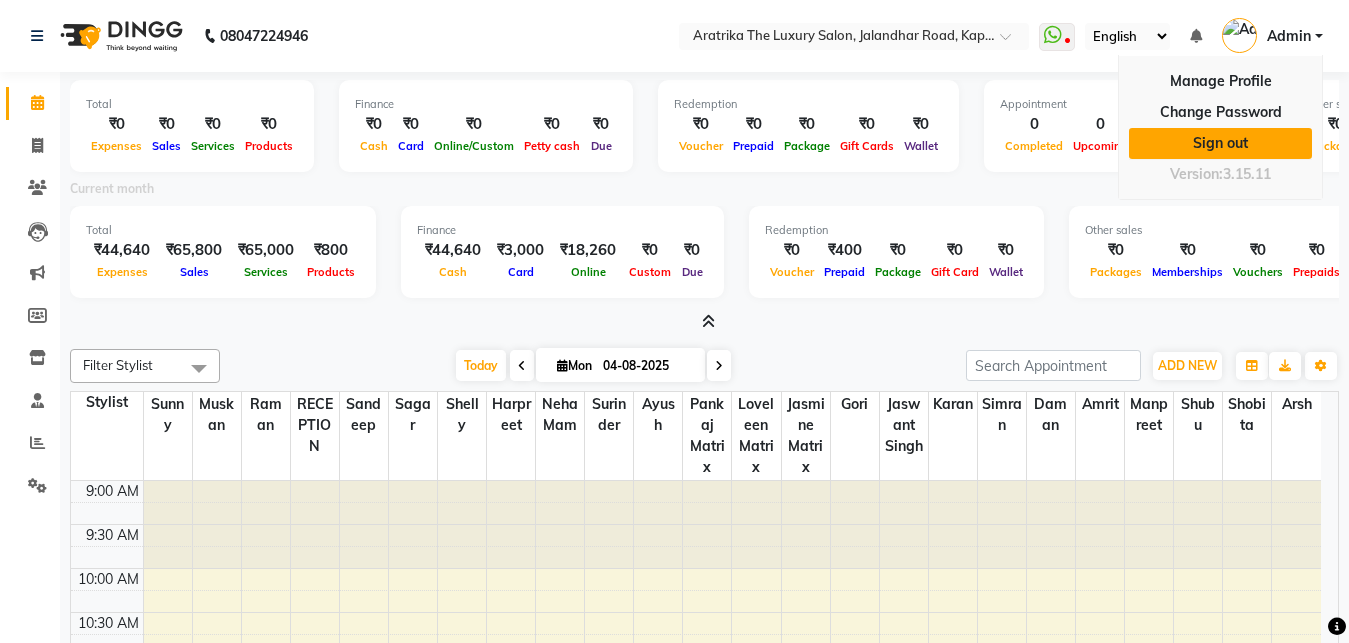click on "Sign out" at bounding box center (1220, 143) 